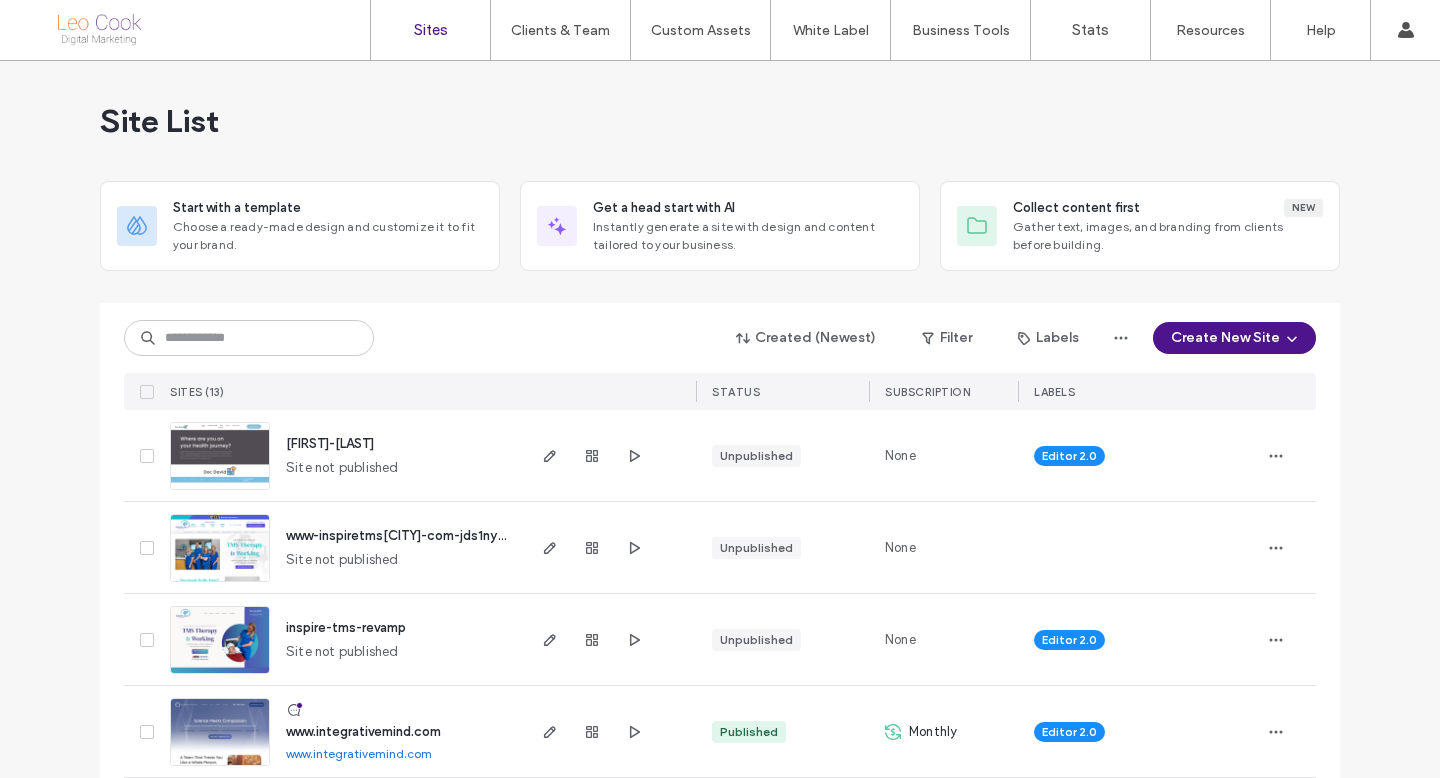 scroll, scrollTop: 0, scrollLeft: 0, axis: both 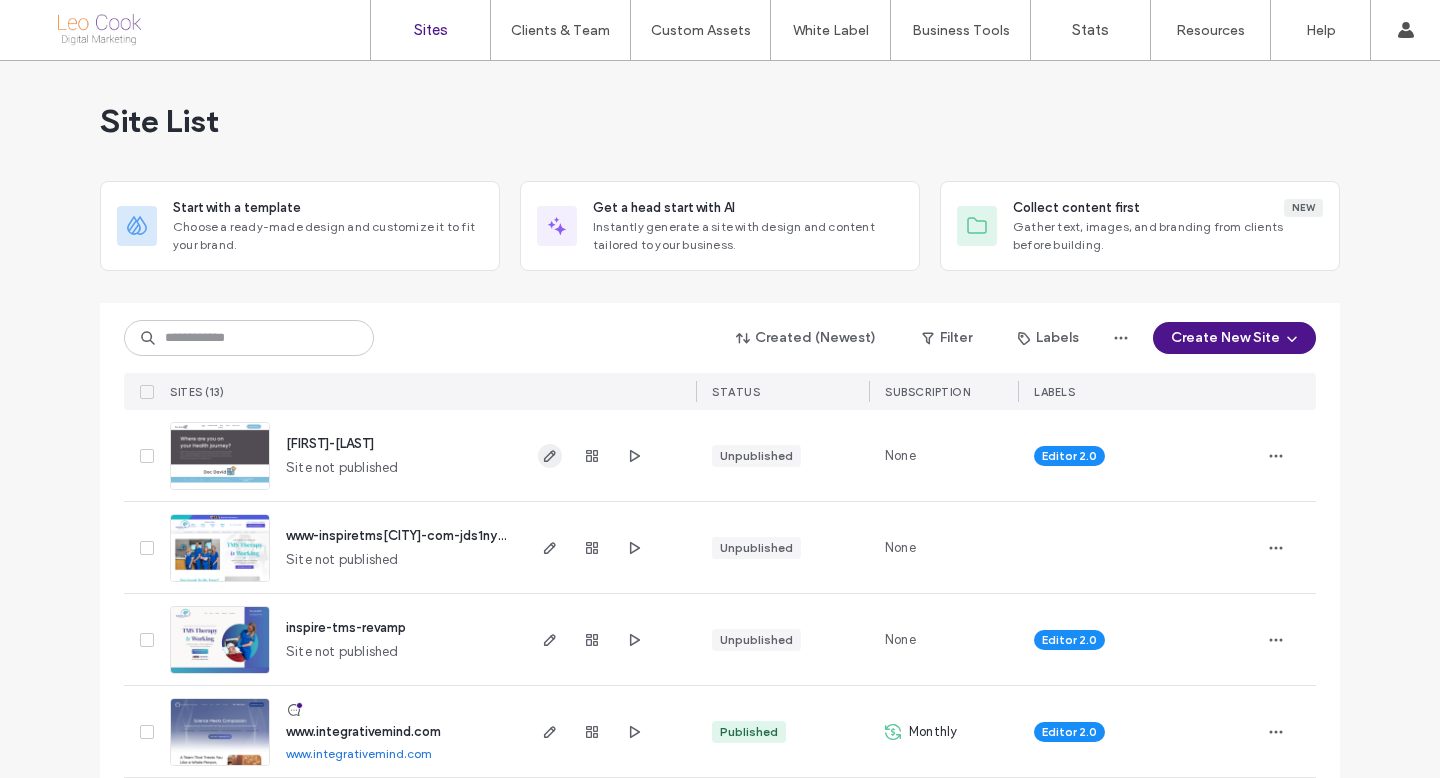 click 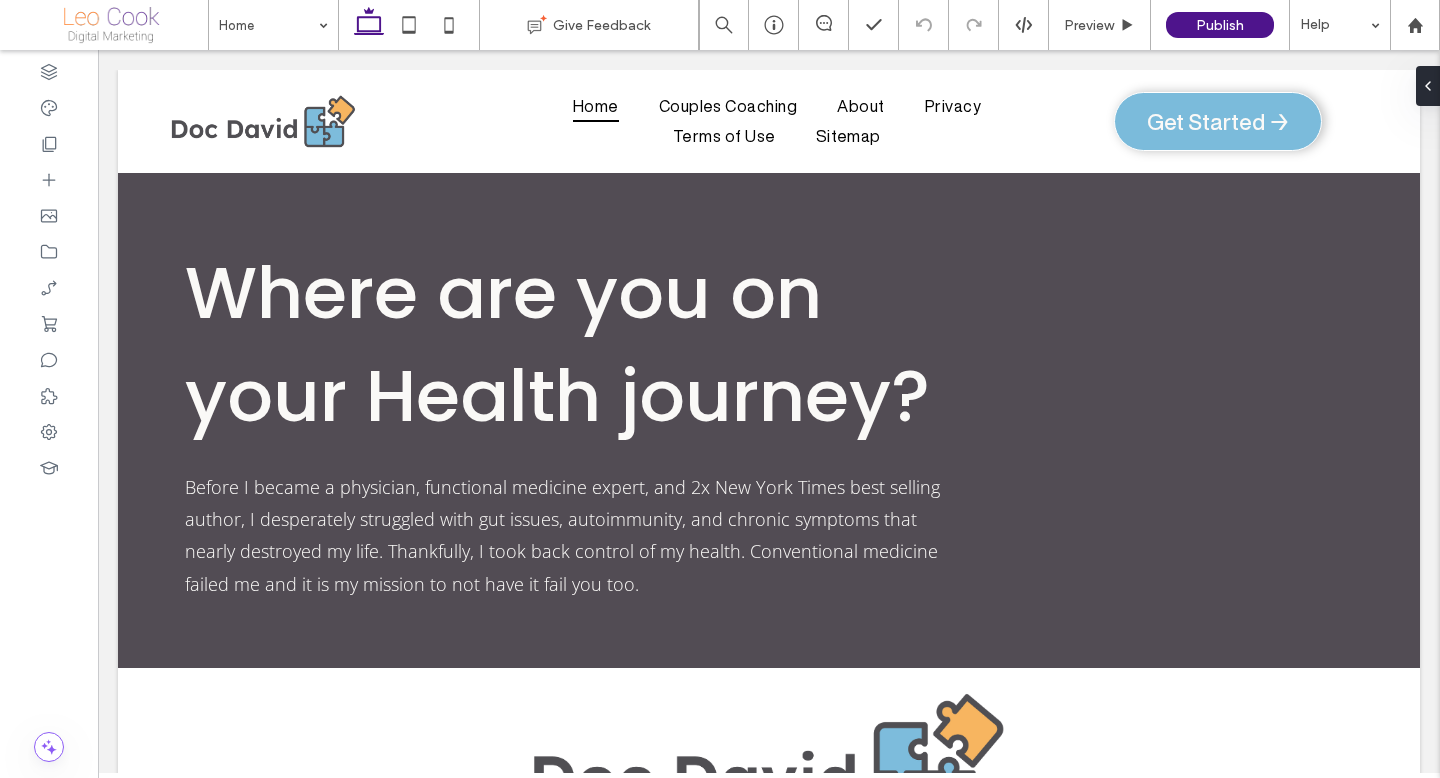 scroll, scrollTop: 0, scrollLeft: 0, axis: both 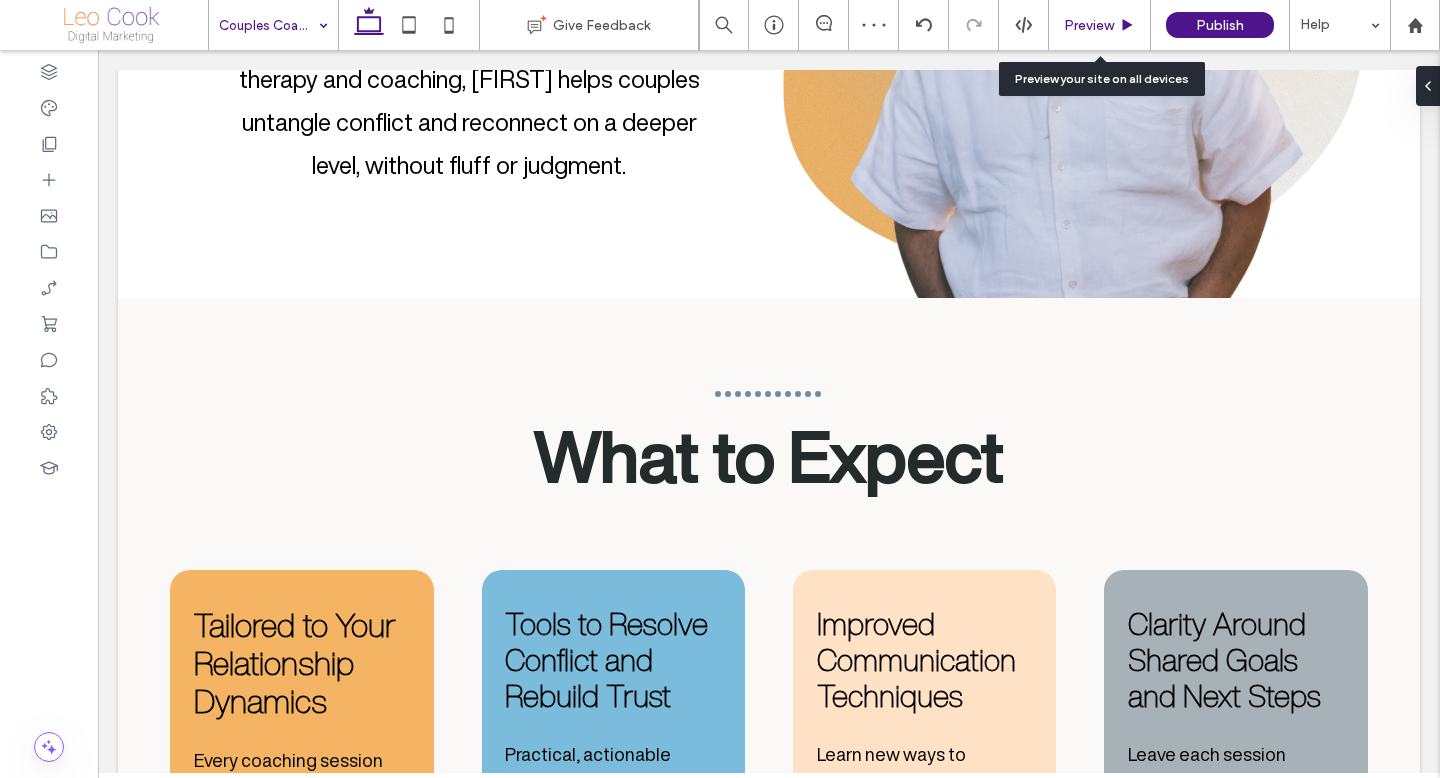 click on "Preview" at bounding box center (1089, 25) 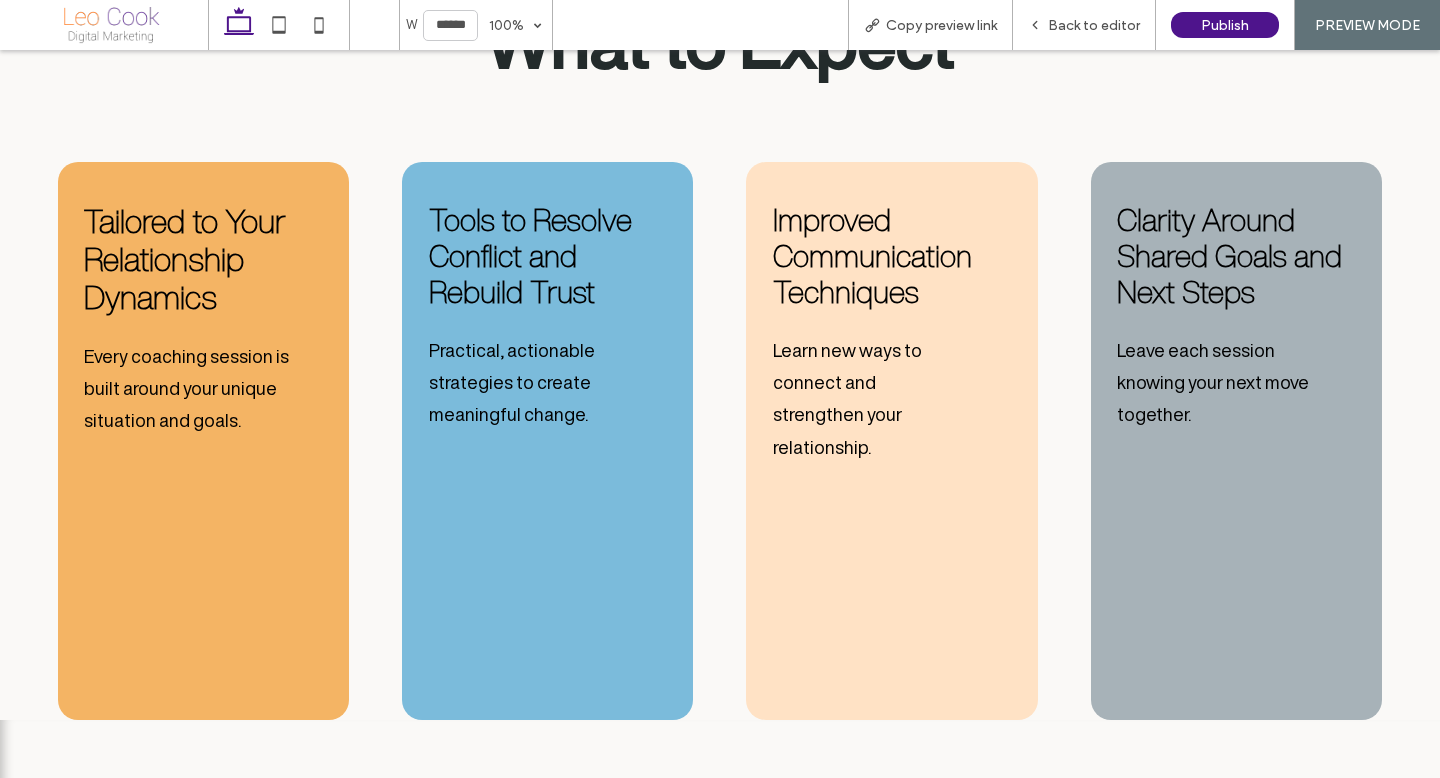 scroll, scrollTop: 1678, scrollLeft: 0, axis: vertical 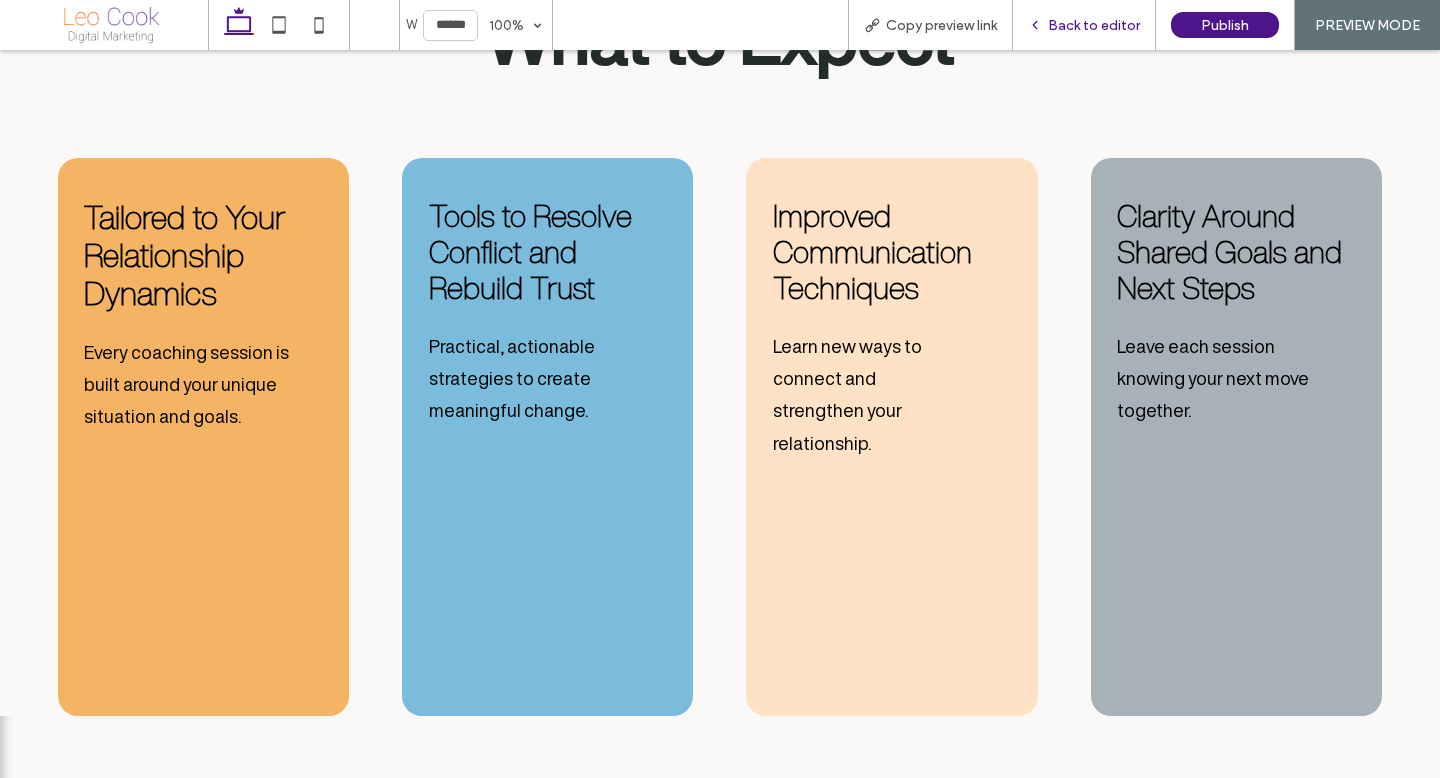 click on "Back to editor" at bounding box center [1084, 25] 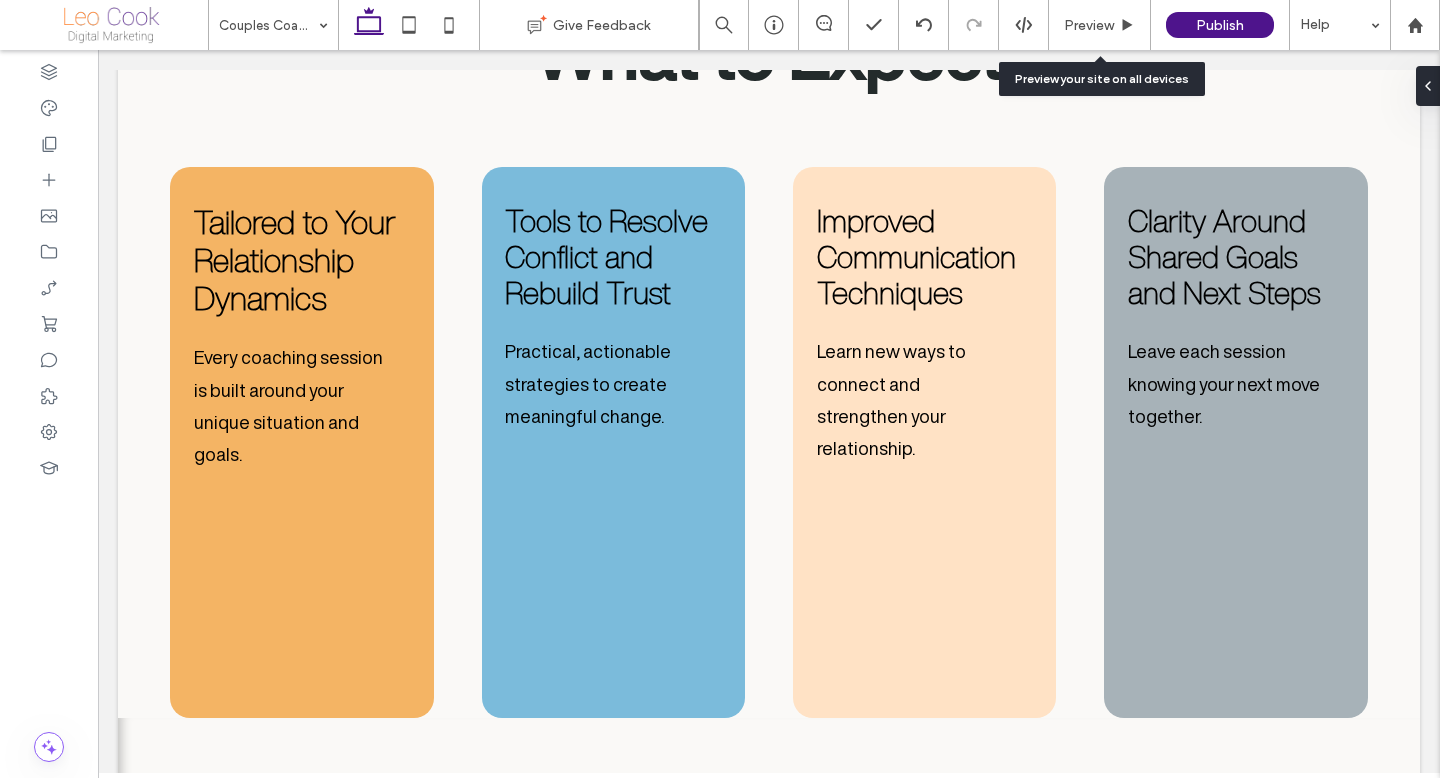 scroll, scrollTop: 1670, scrollLeft: 0, axis: vertical 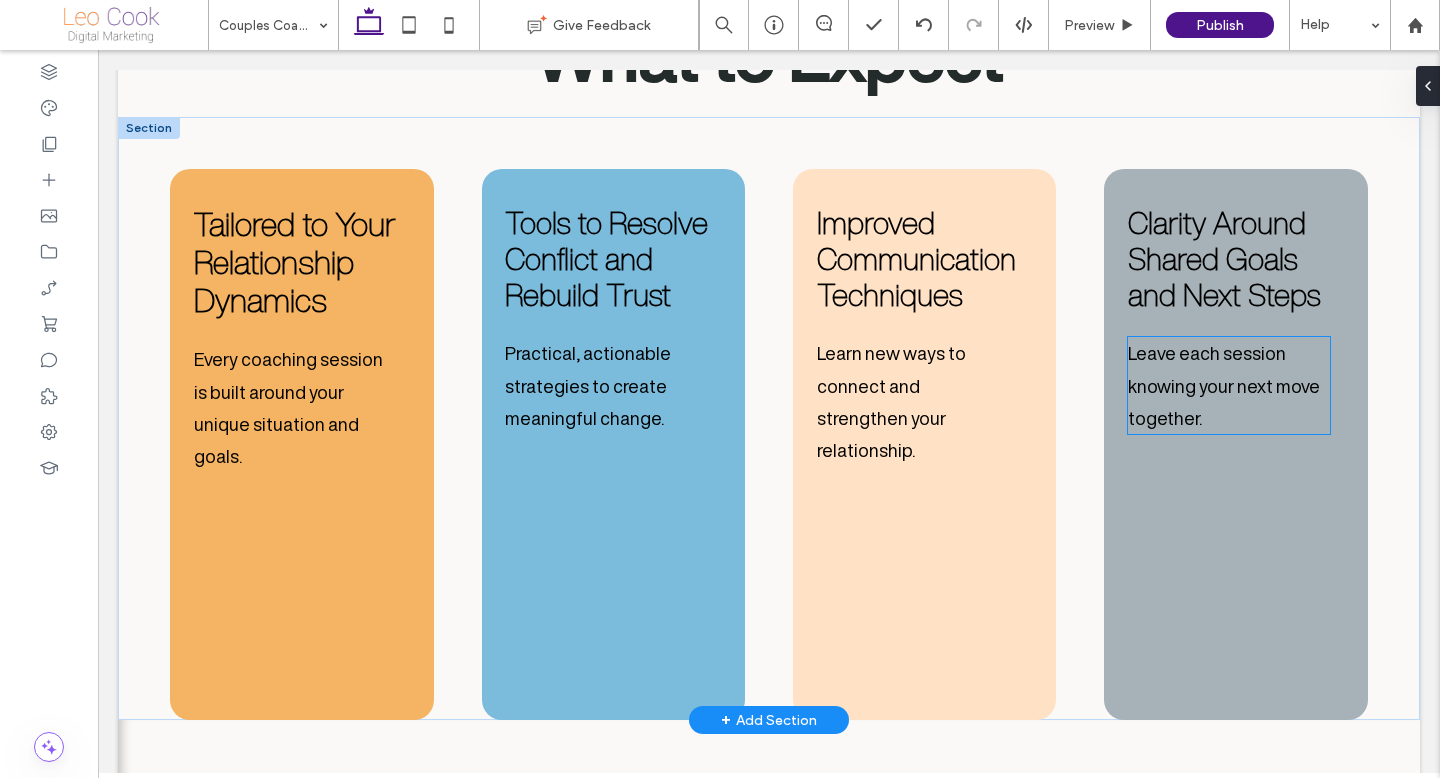 click on "Leave each session knowing your next move together." at bounding box center (1224, 385) 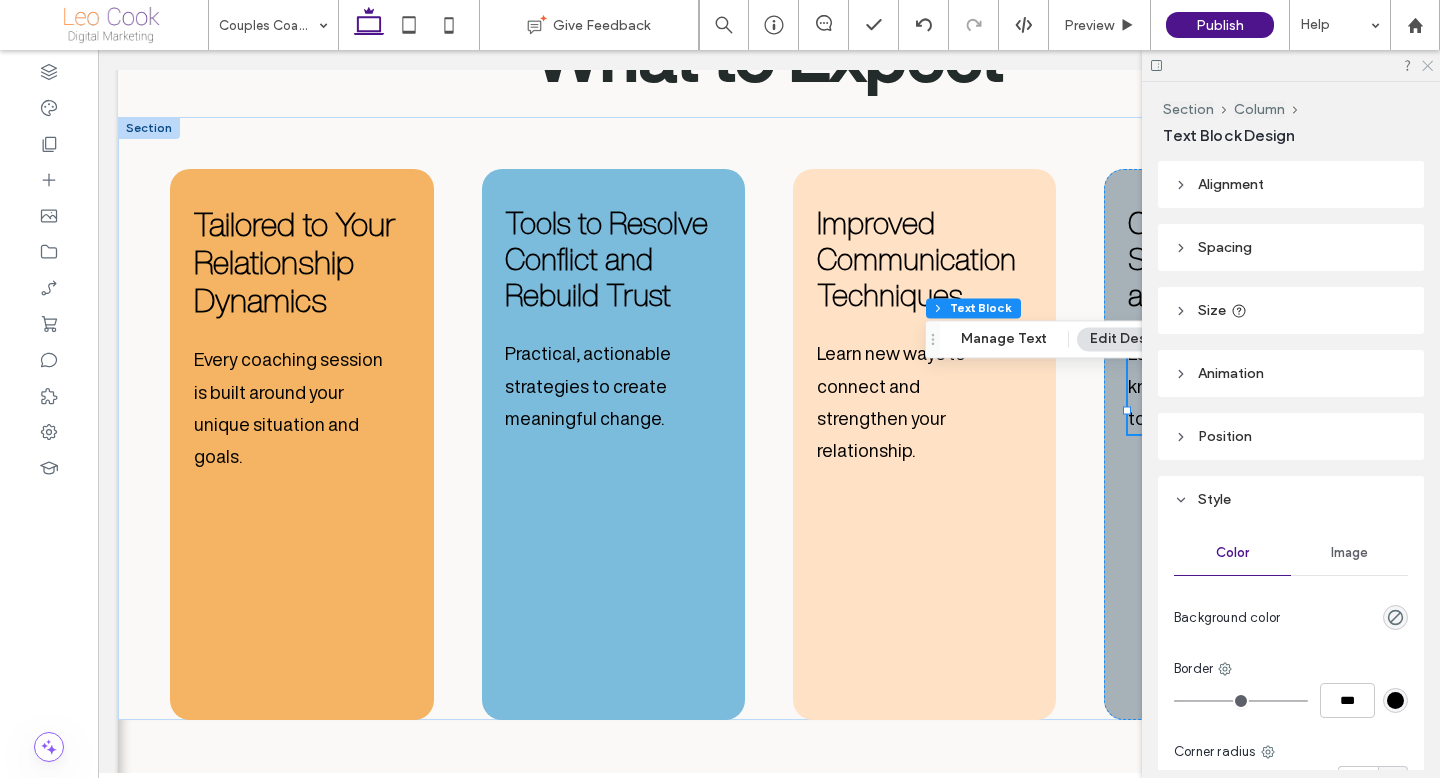 click 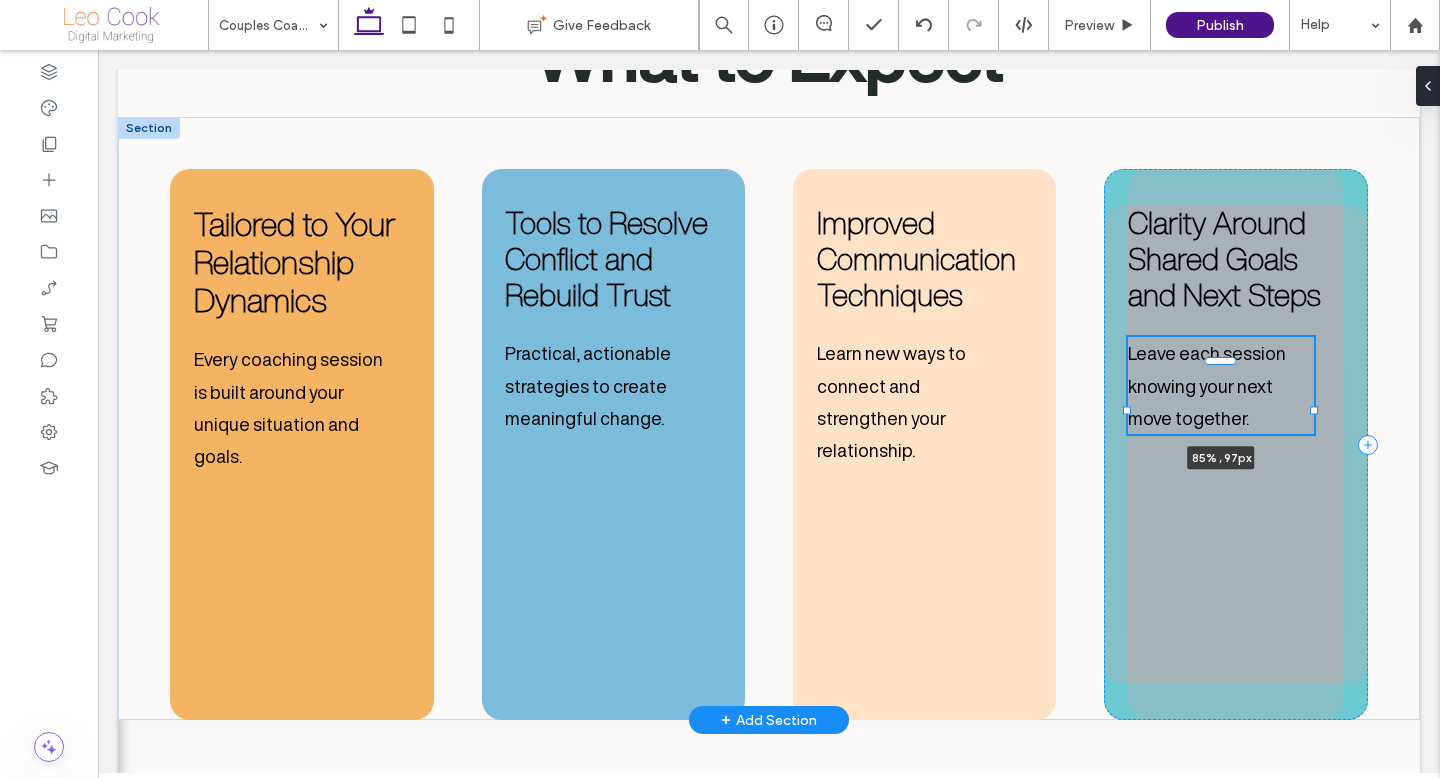 drag, startPoint x: 1329, startPoint y: 421, endPoint x: 1313, endPoint y: 421, distance: 16 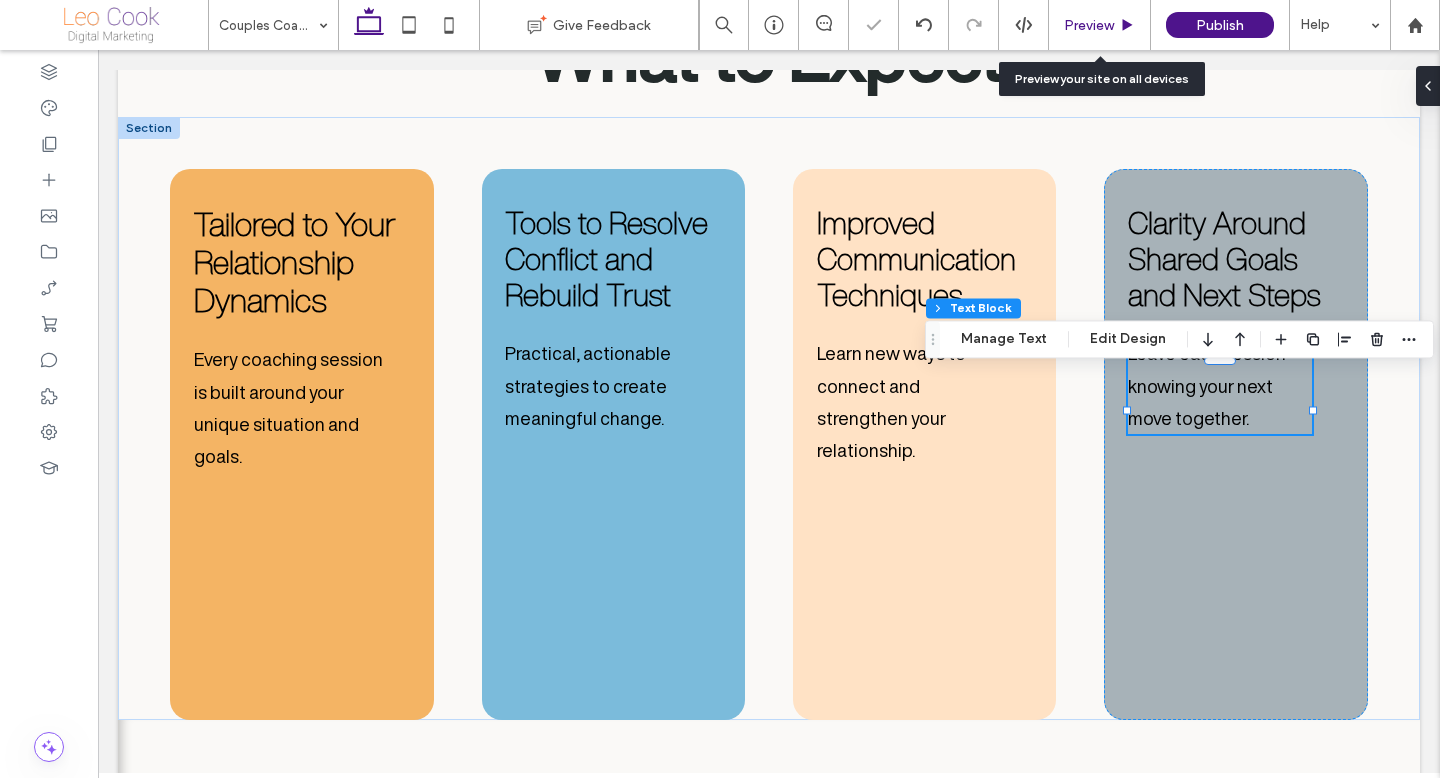 click on "Preview" at bounding box center [1100, 25] 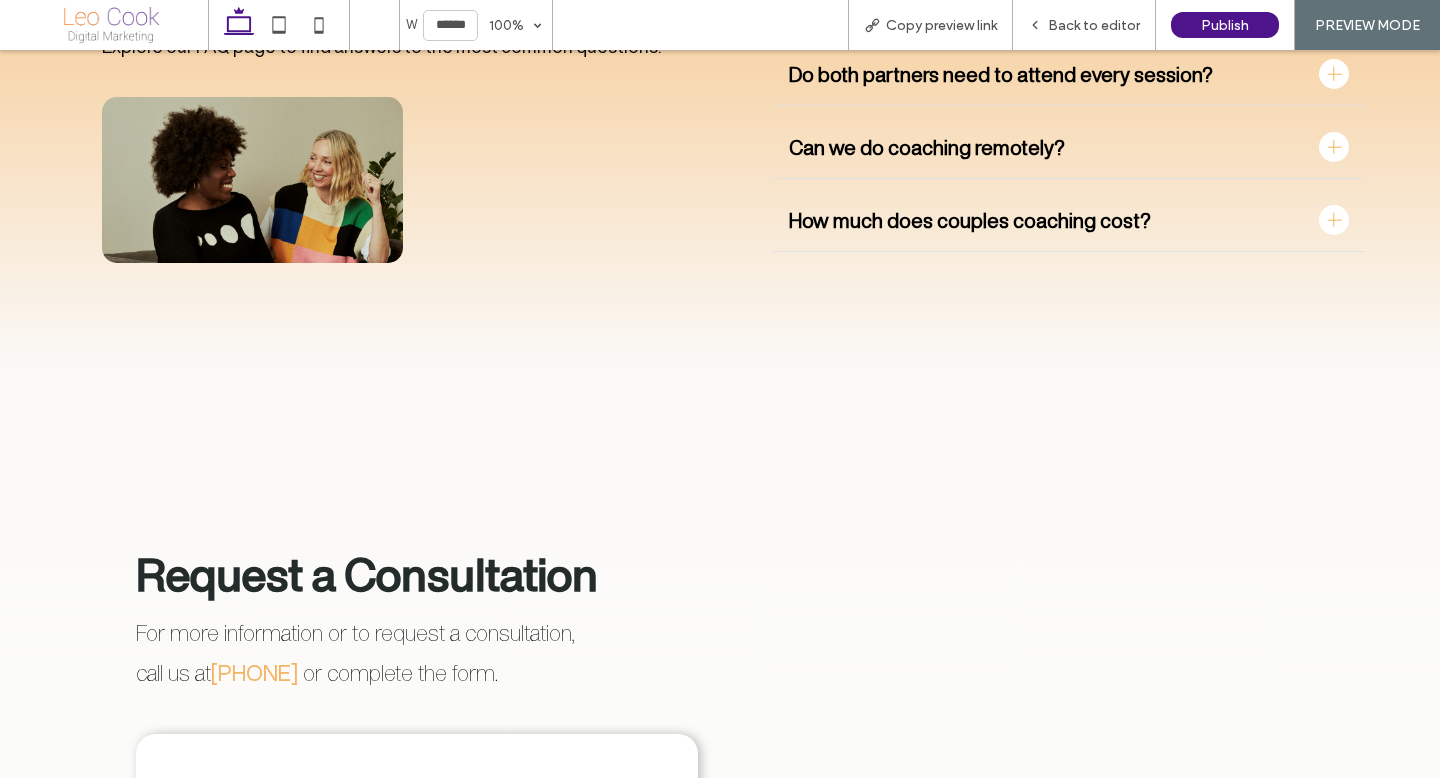 scroll, scrollTop: 5199, scrollLeft: 0, axis: vertical 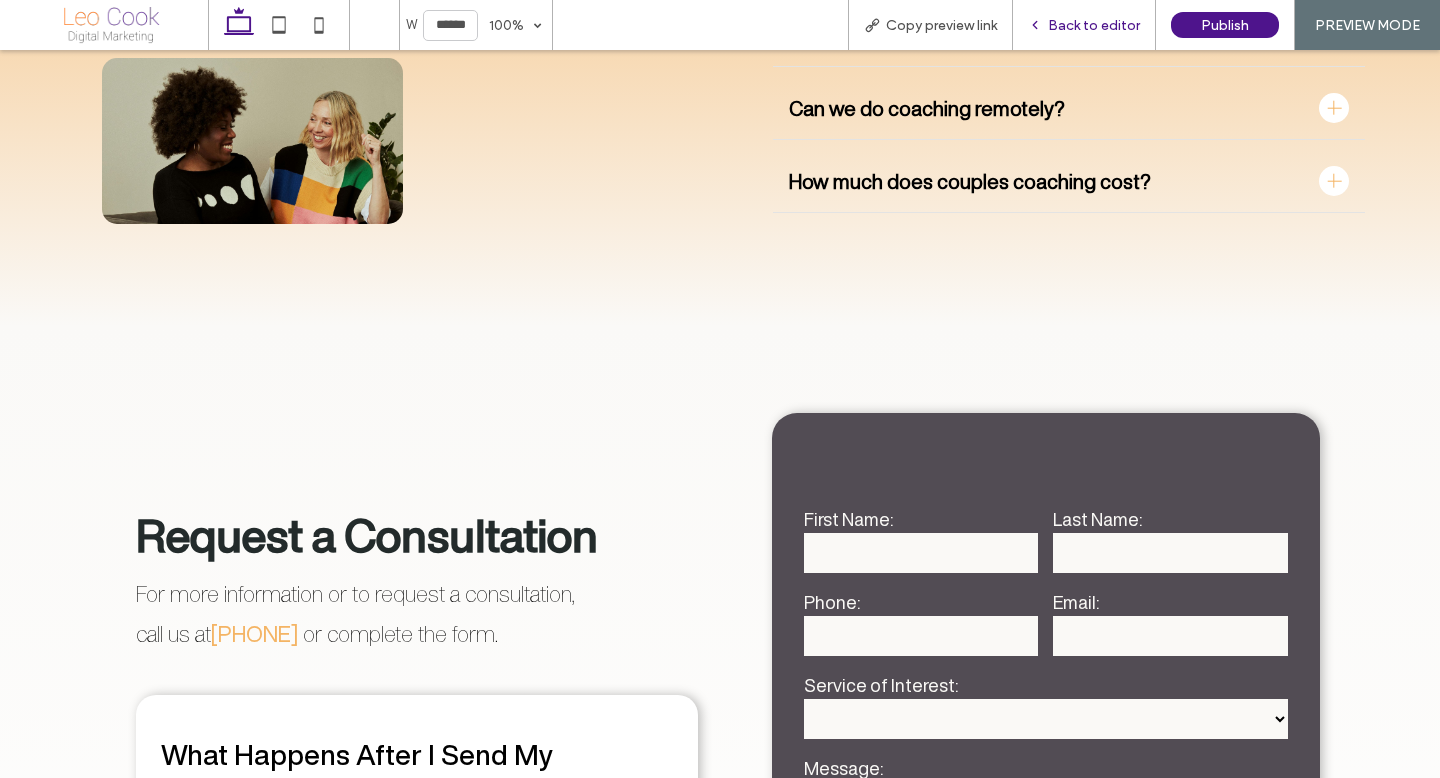click on "Back to editor" at bounding box center (1084, 25) 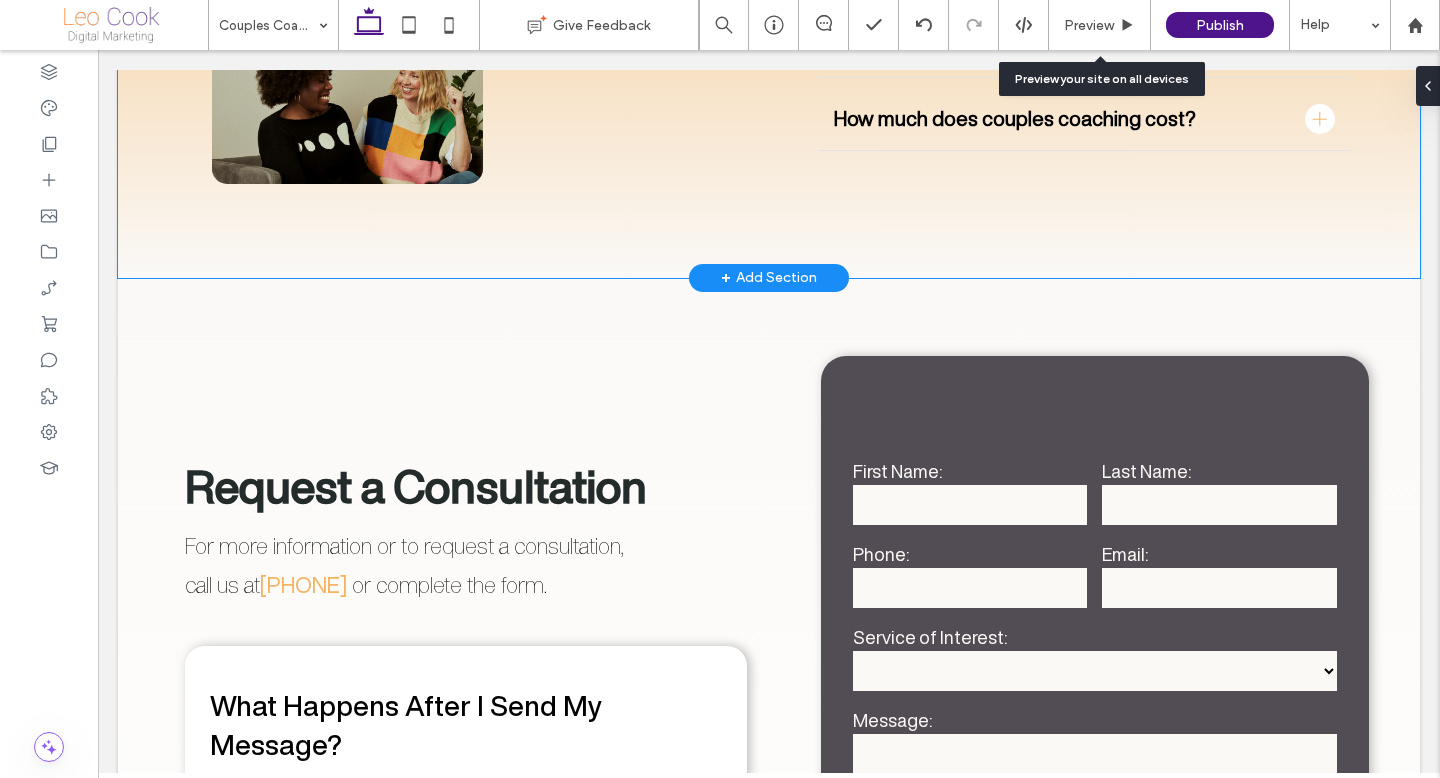 scroll, scrollTop: 5172, scrollLeft: 0, axis: vertical 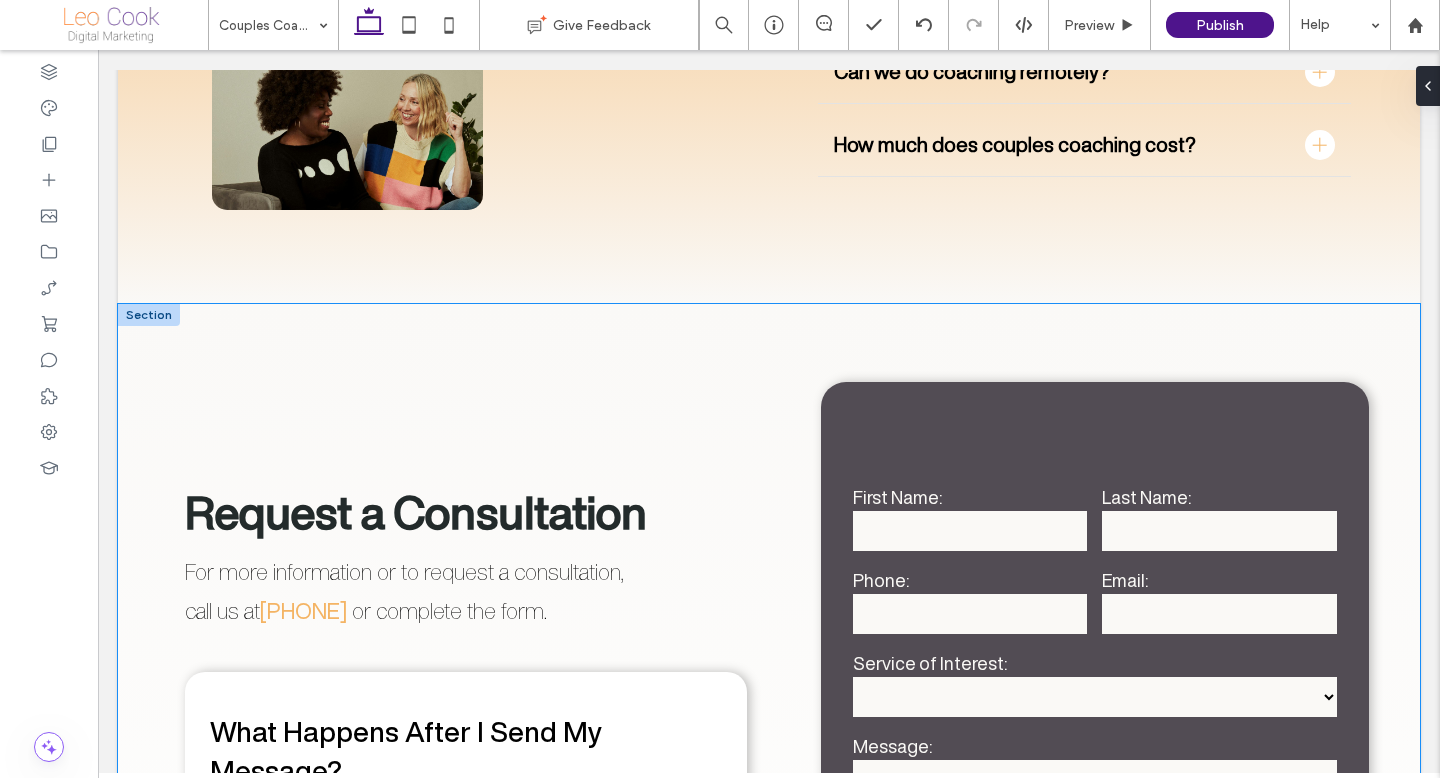 click on "**********" at bounding box center (769, 750) 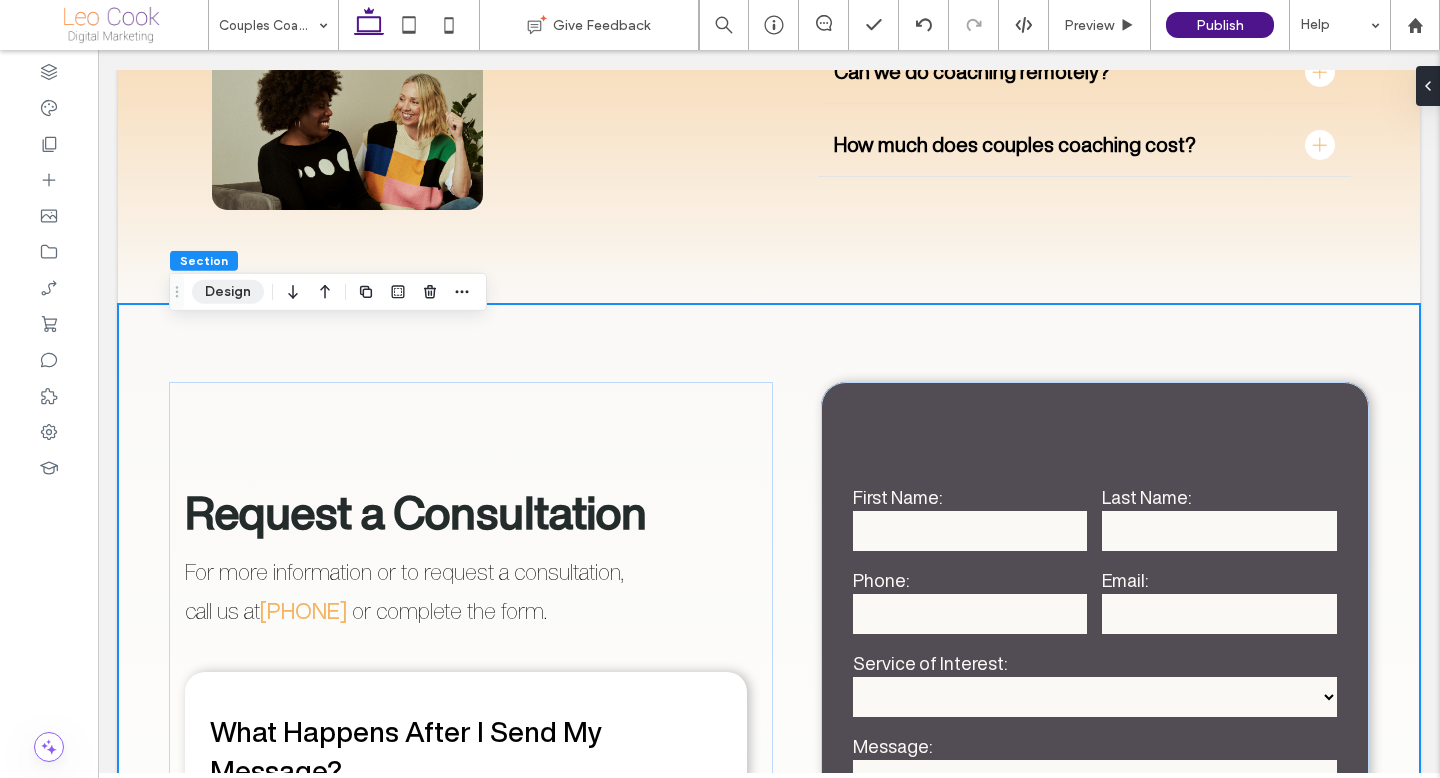 click on "Design" at bounding box center (228, 292) 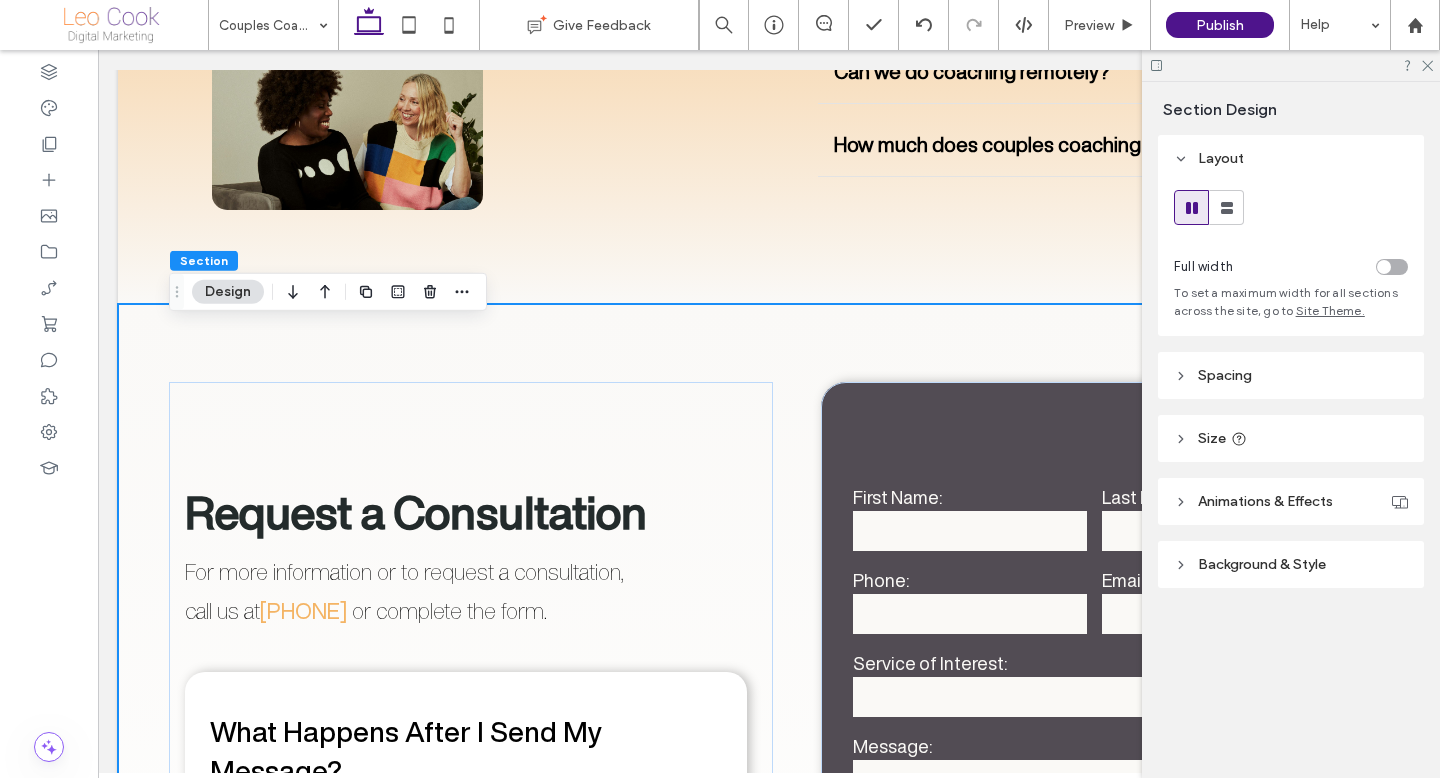 click on "Spacing" at bounding box center (1291, 375) 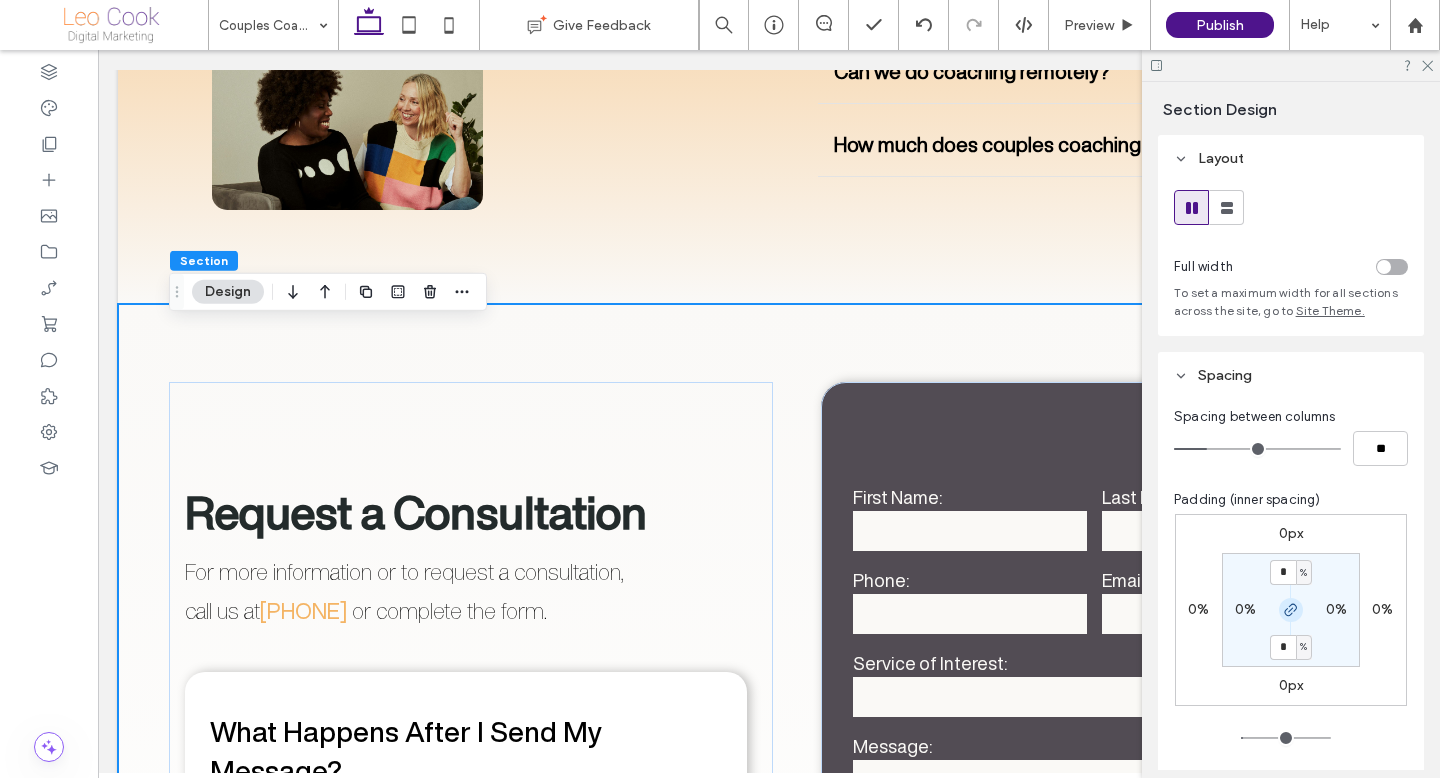 click 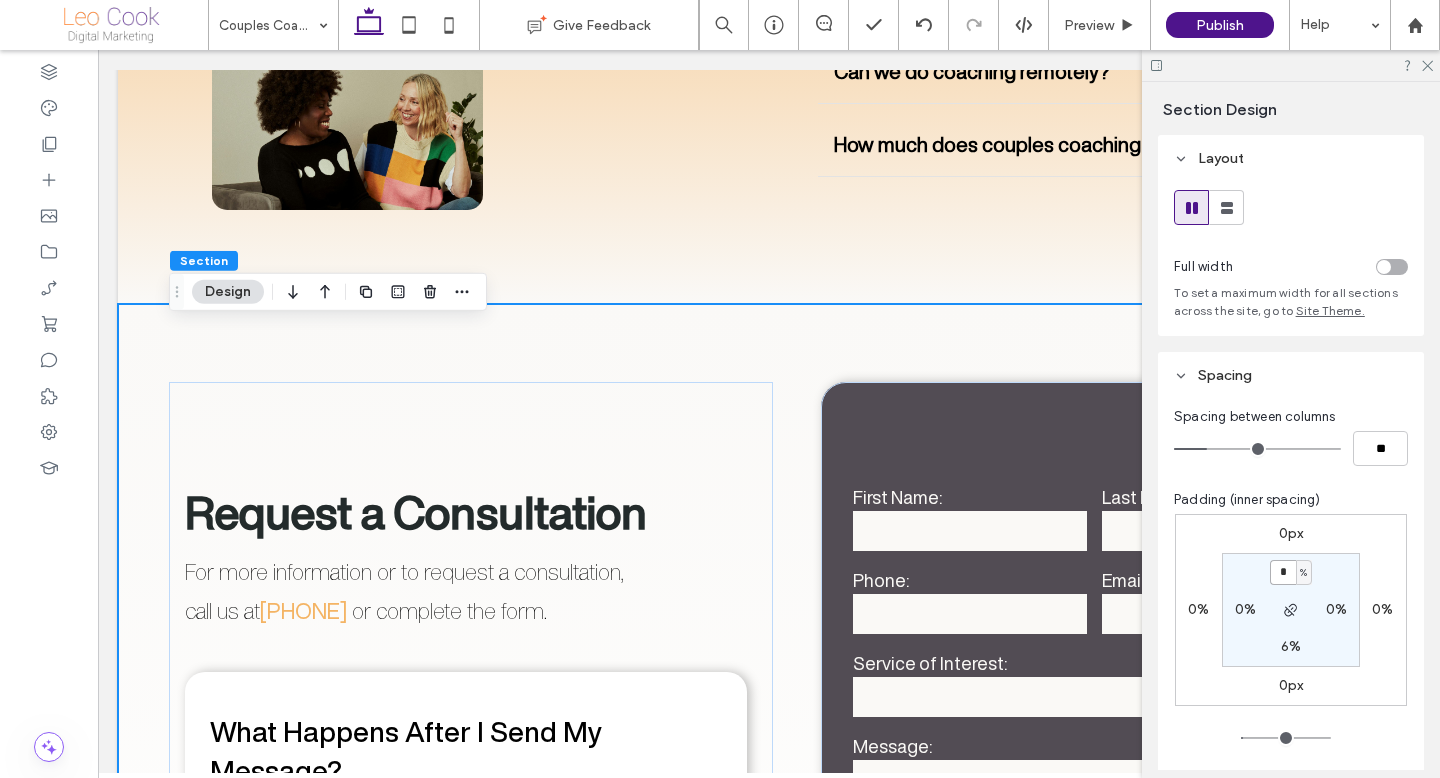 click on "*" at bounding box center (1283, 572) 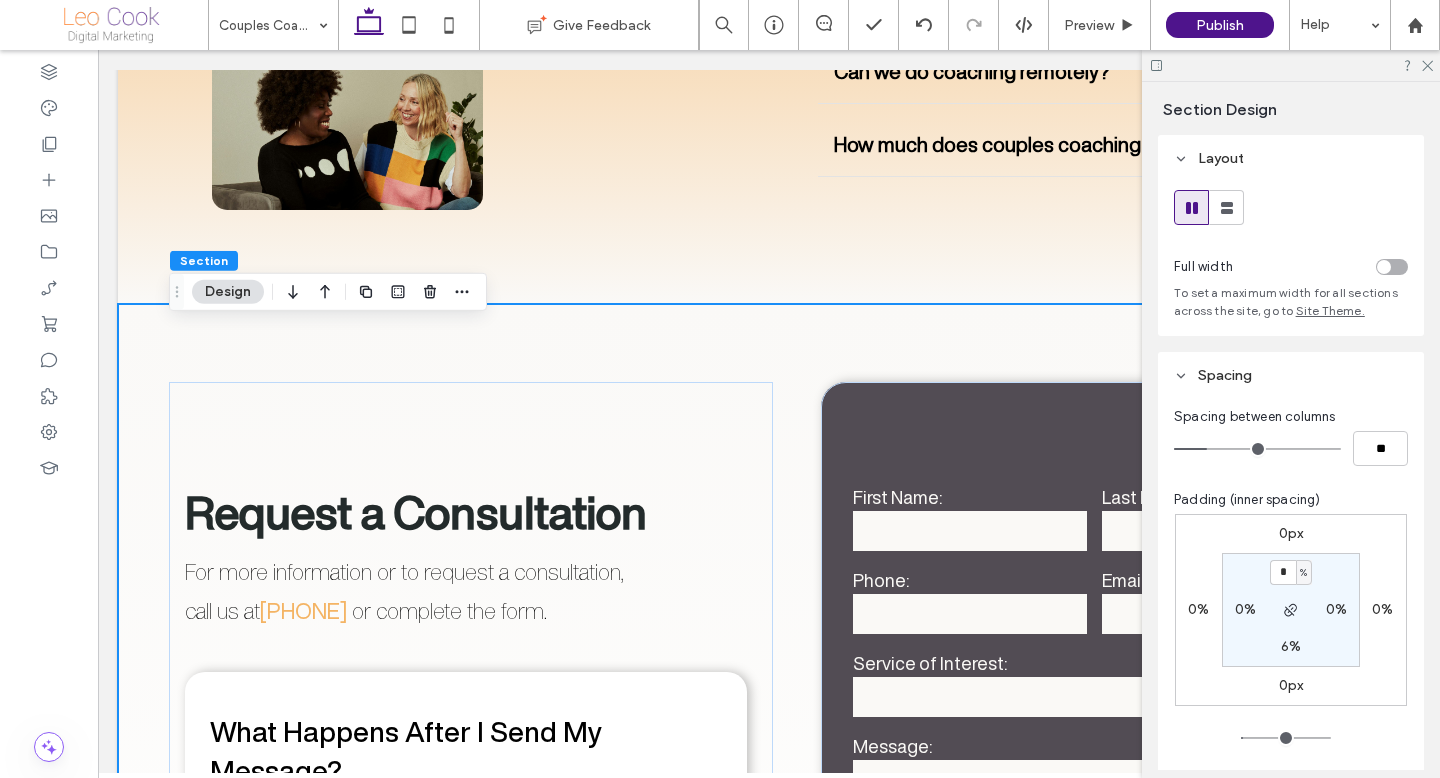 type on "*" 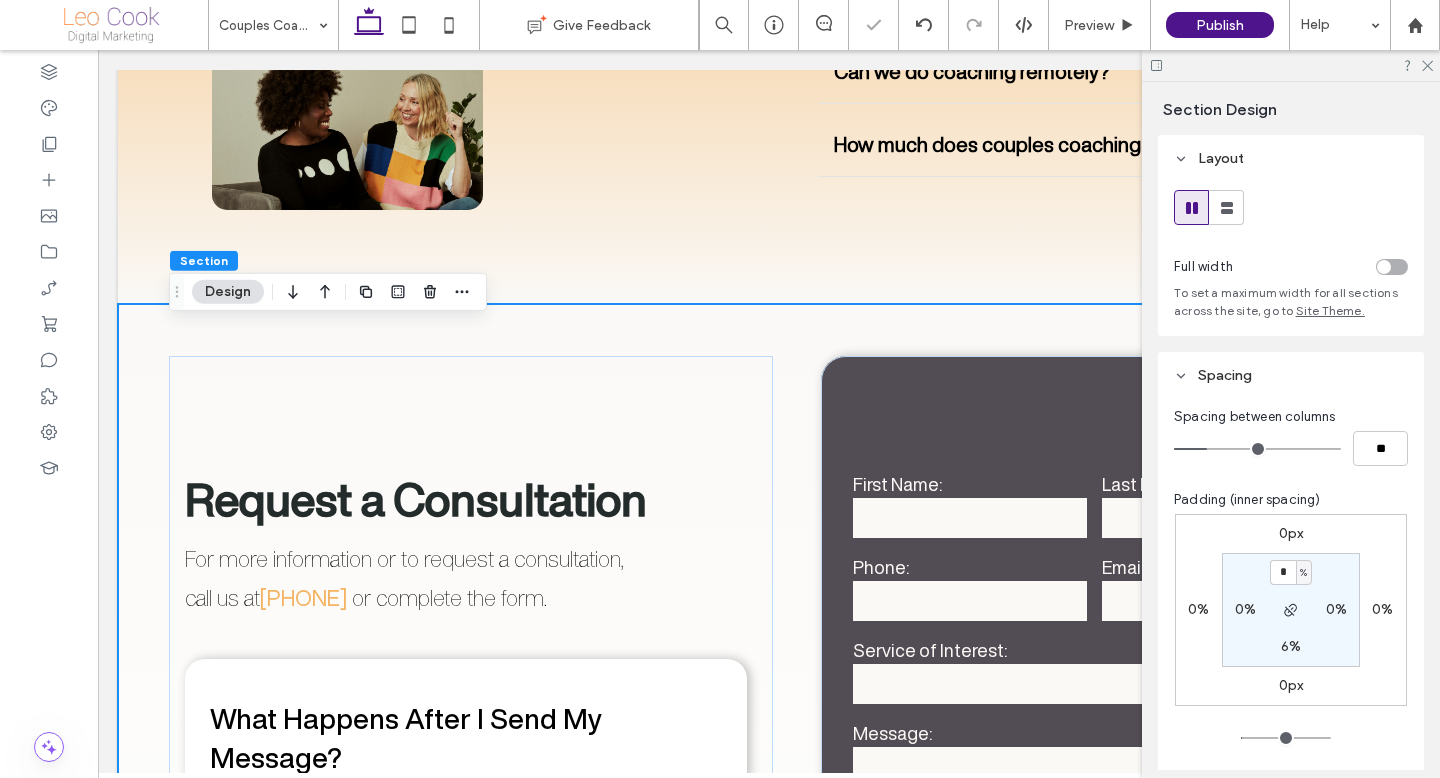 click at bounding box center [1291, 65] 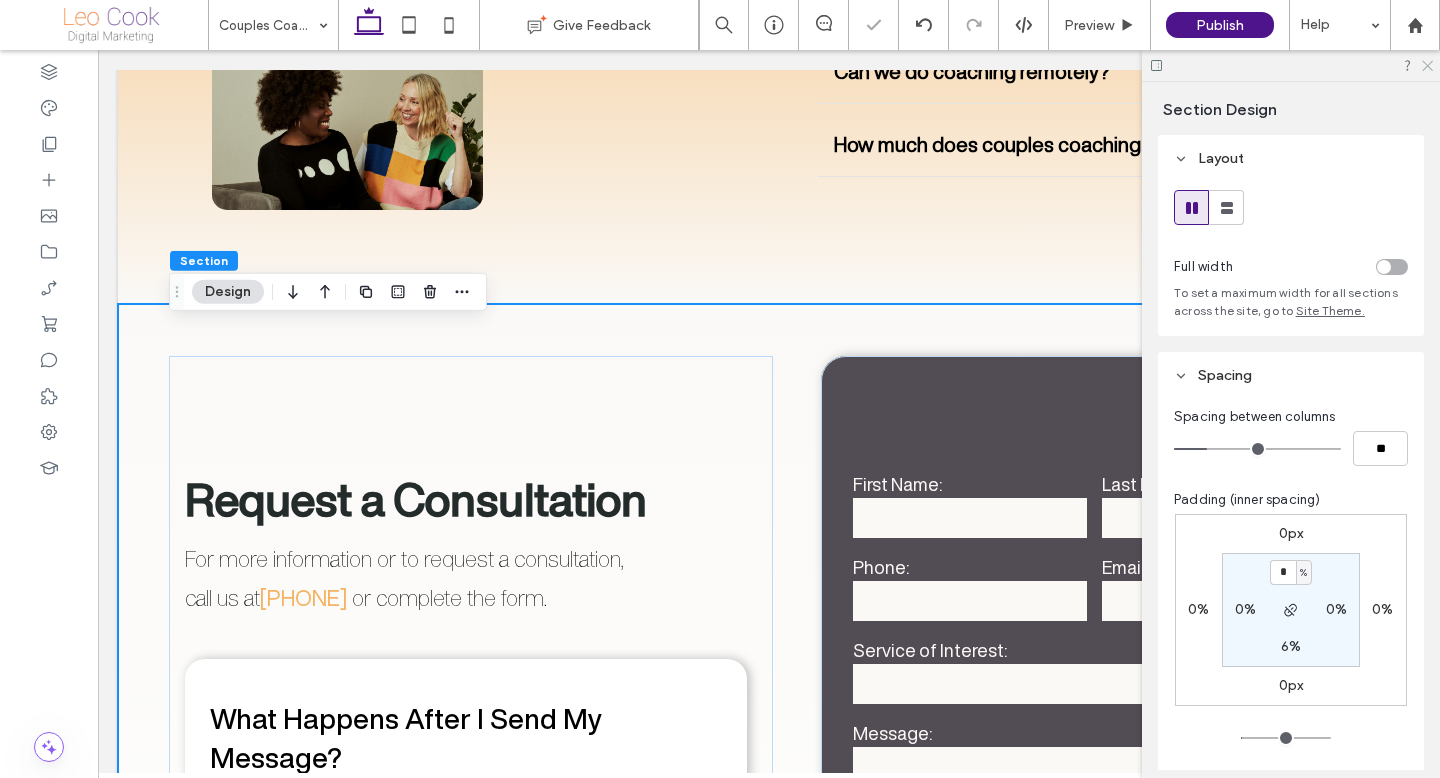 click 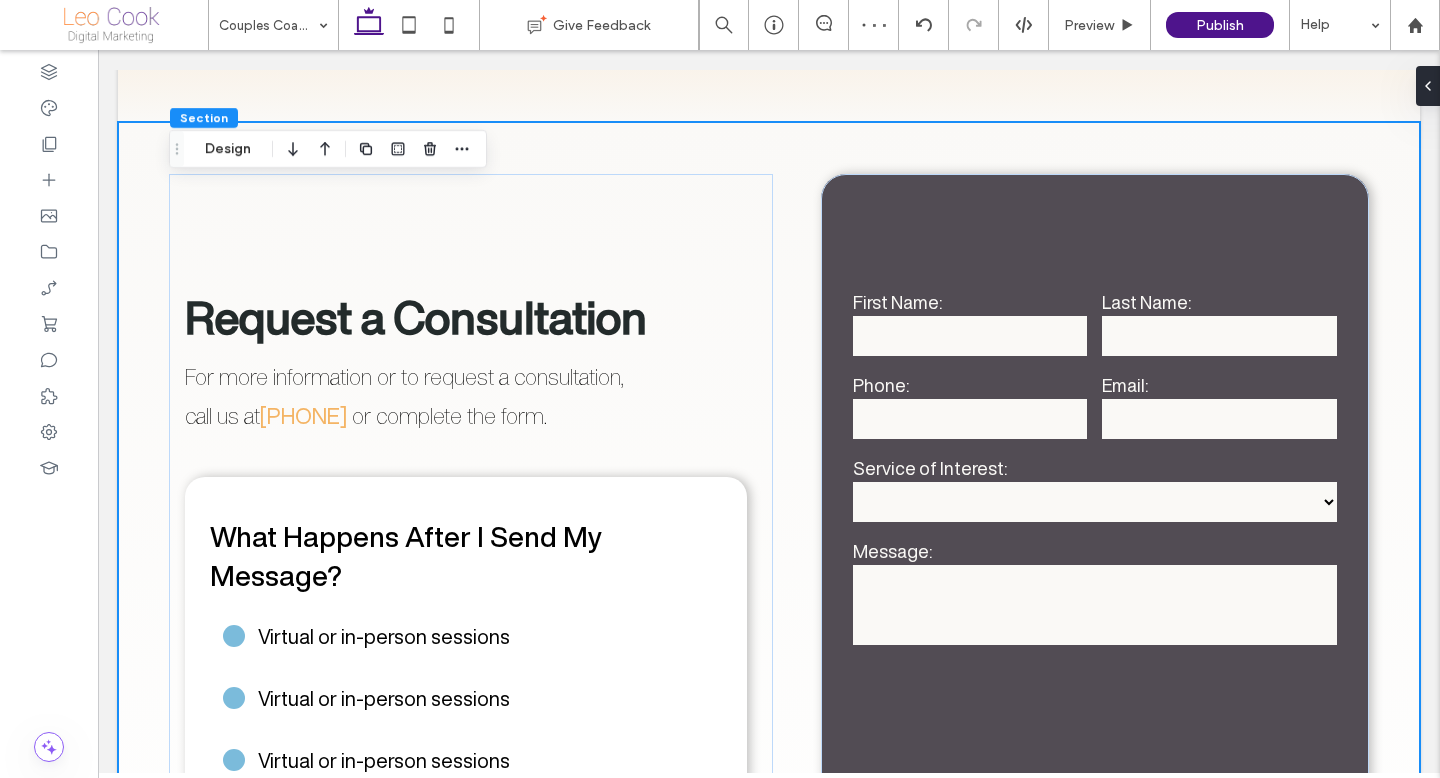 scroll, scrollTop: 5456, scrollLeft: 0, axis: vertical 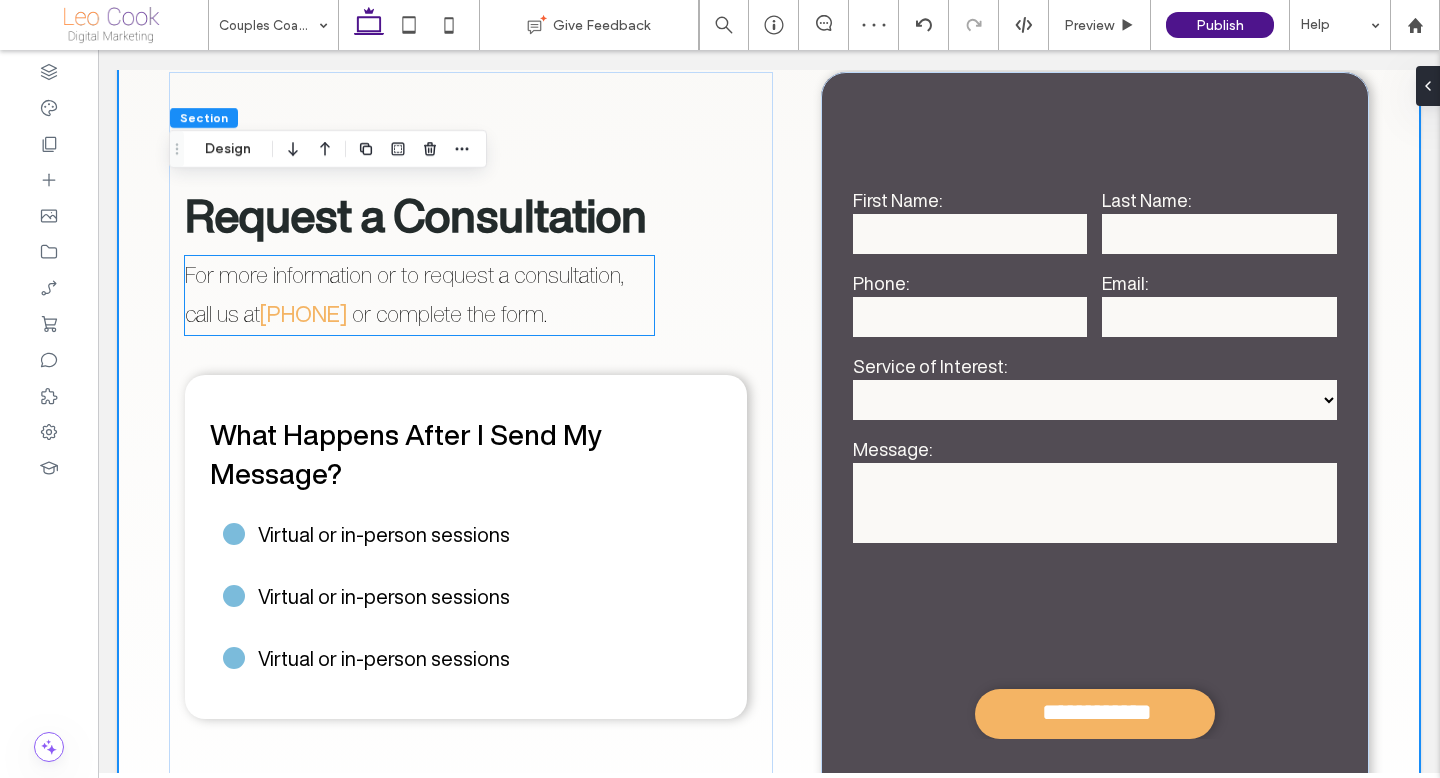 click on "For more information or to request a consultation, call us at  (360) 280-9227
or complete the form." at bounding box center [419, 295] 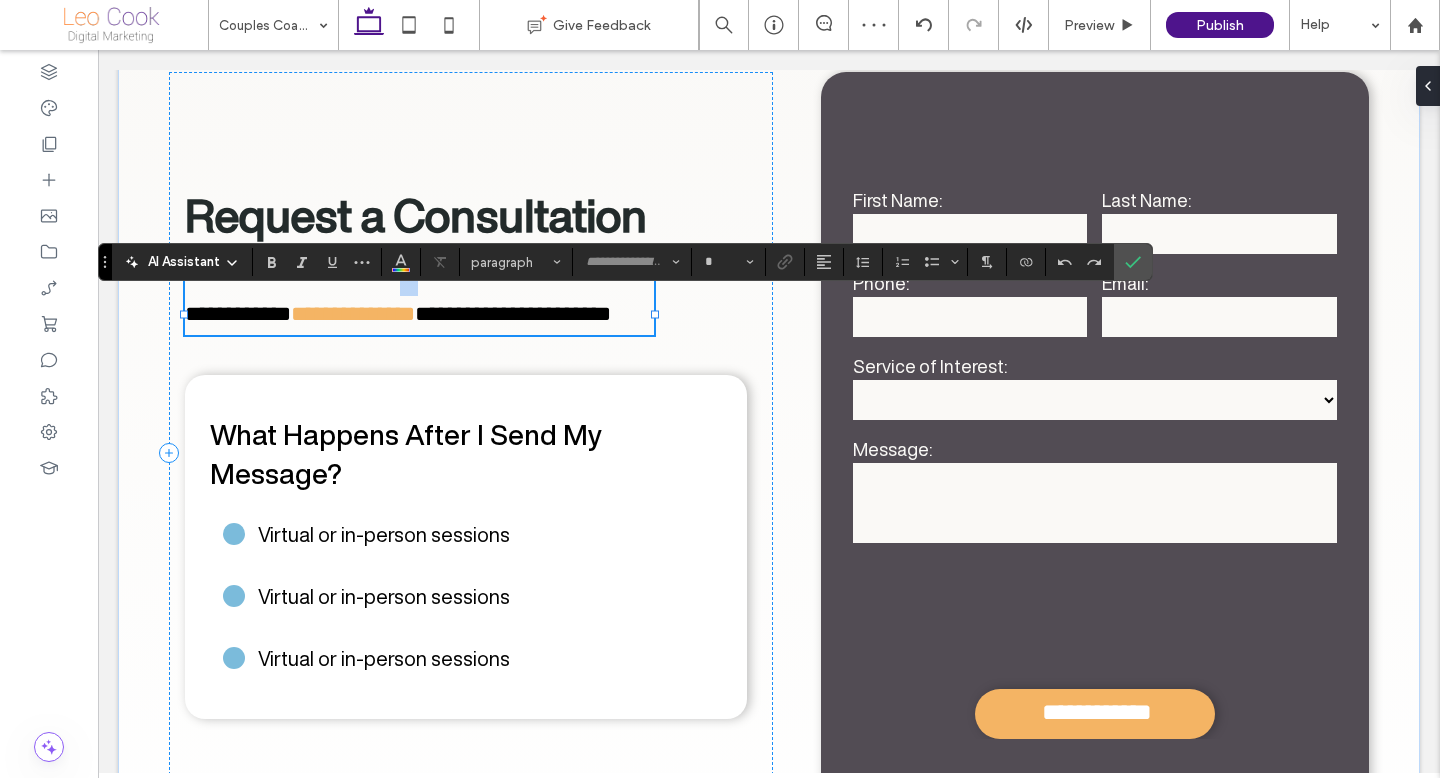 click on "**********" at bounding box center (419, 295) 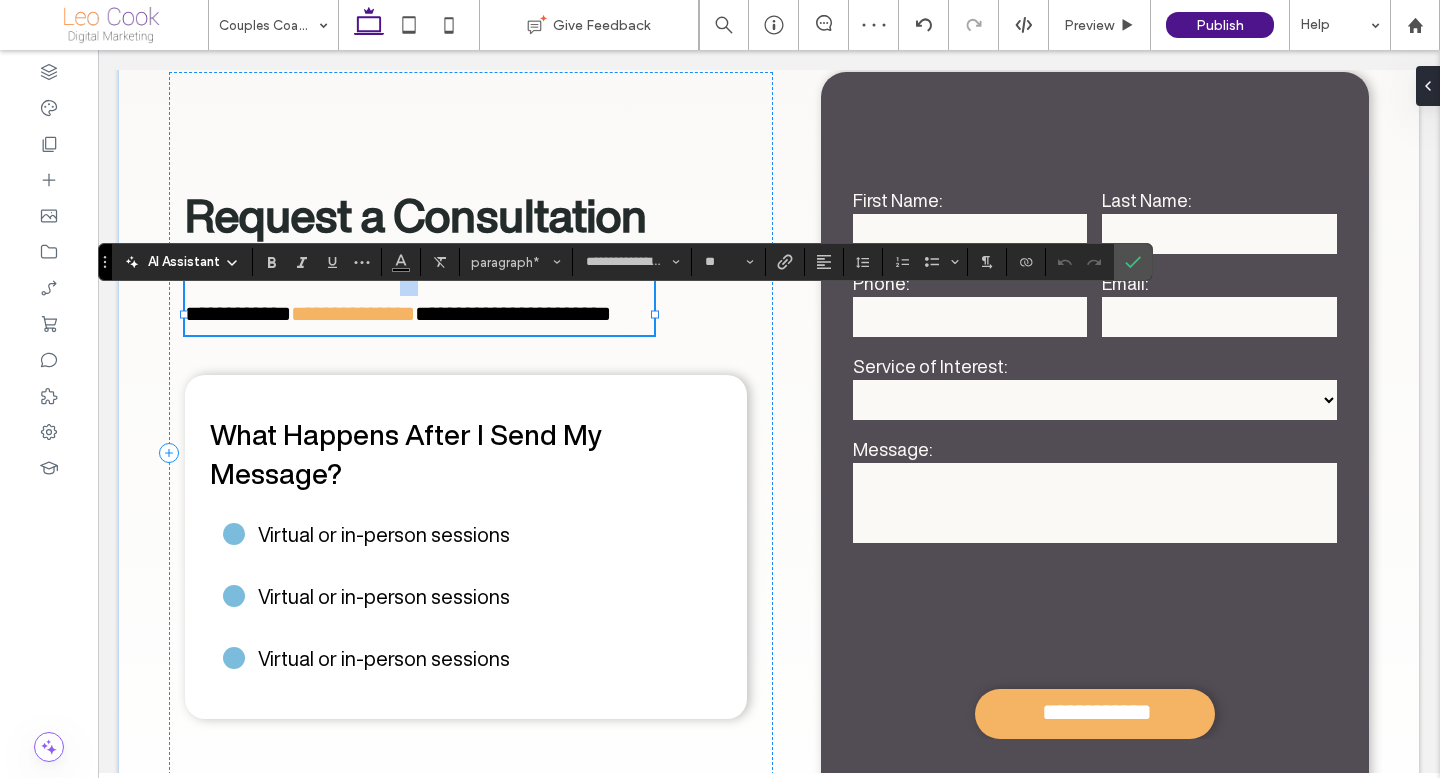 type on "**********" 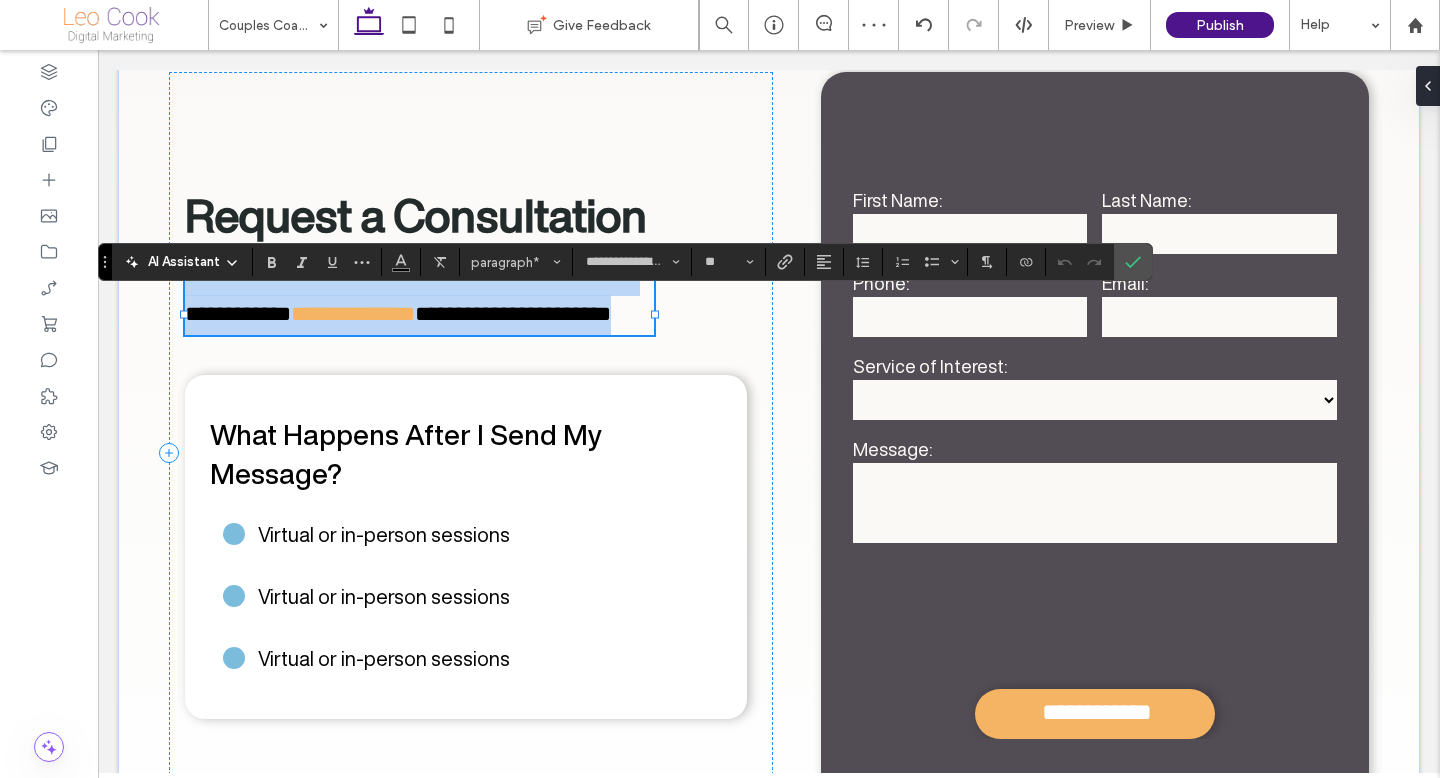 type 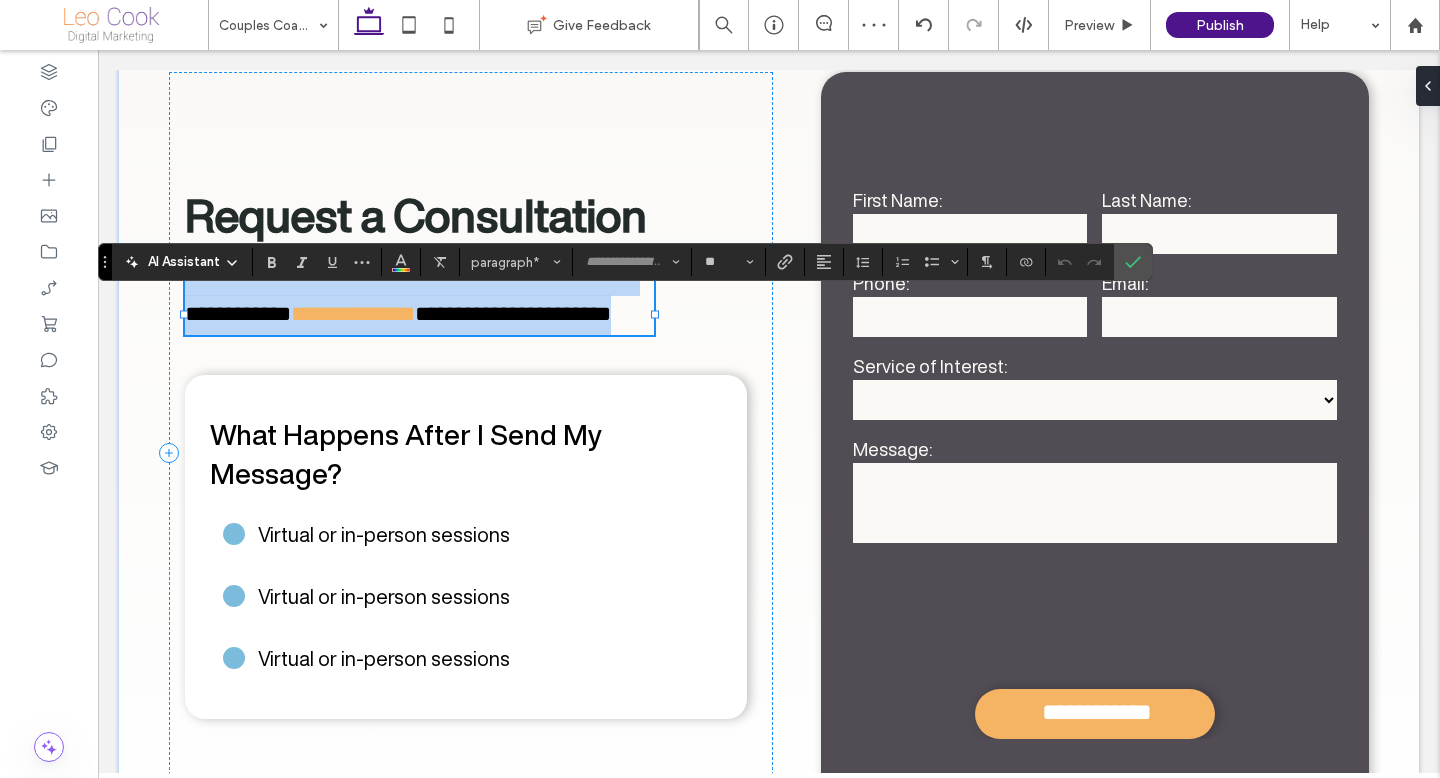 click on "**********" at bounding box center (419, 295) 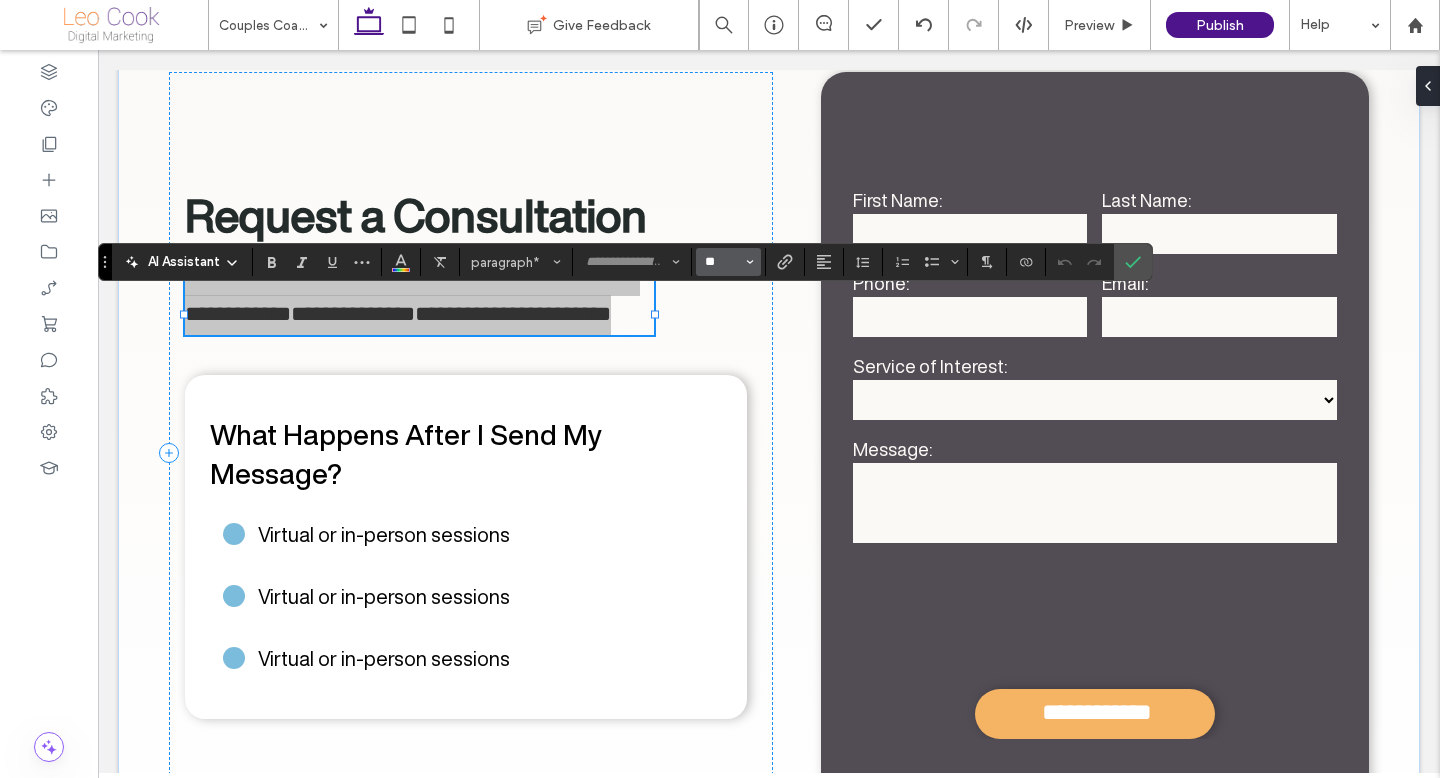 click on "**" at bounding box center [722, 262] 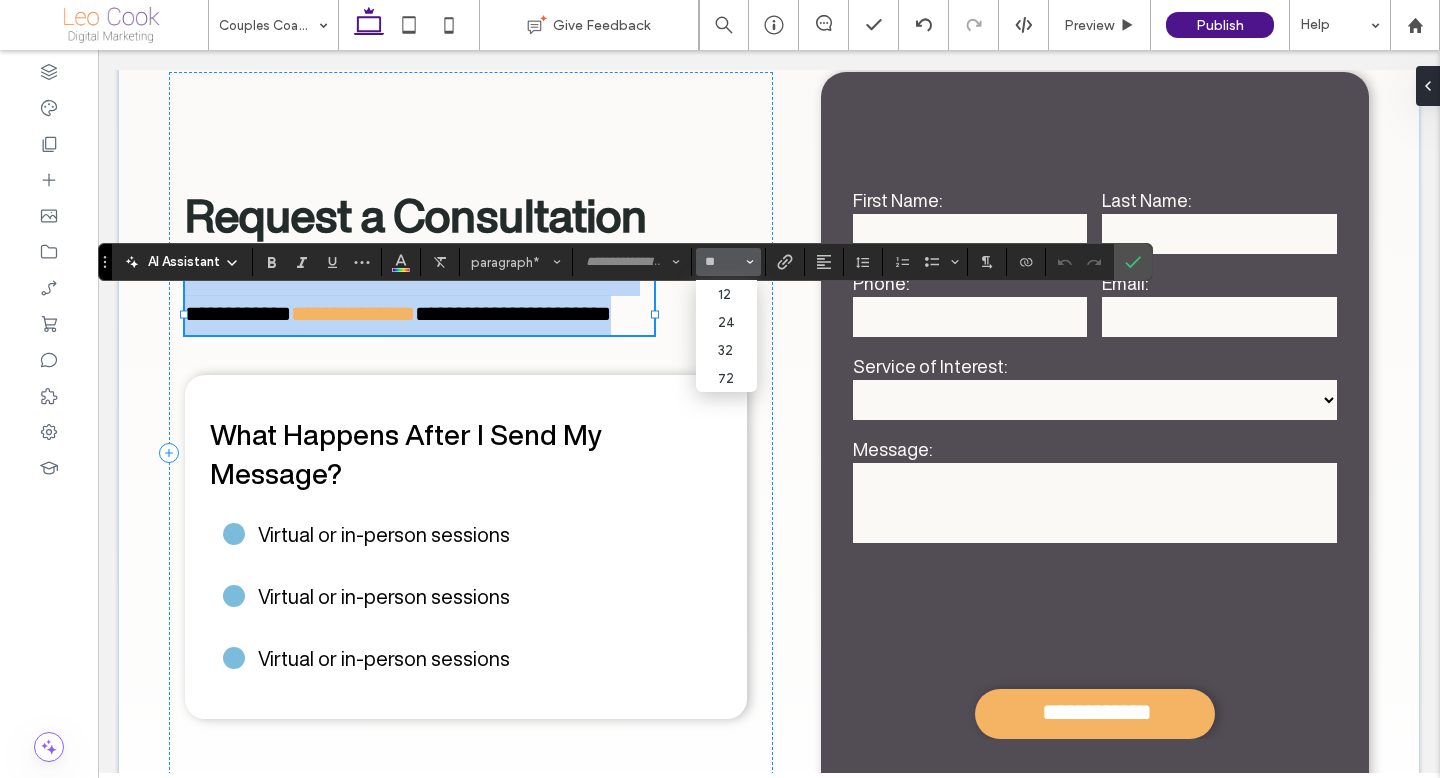 type on "**" 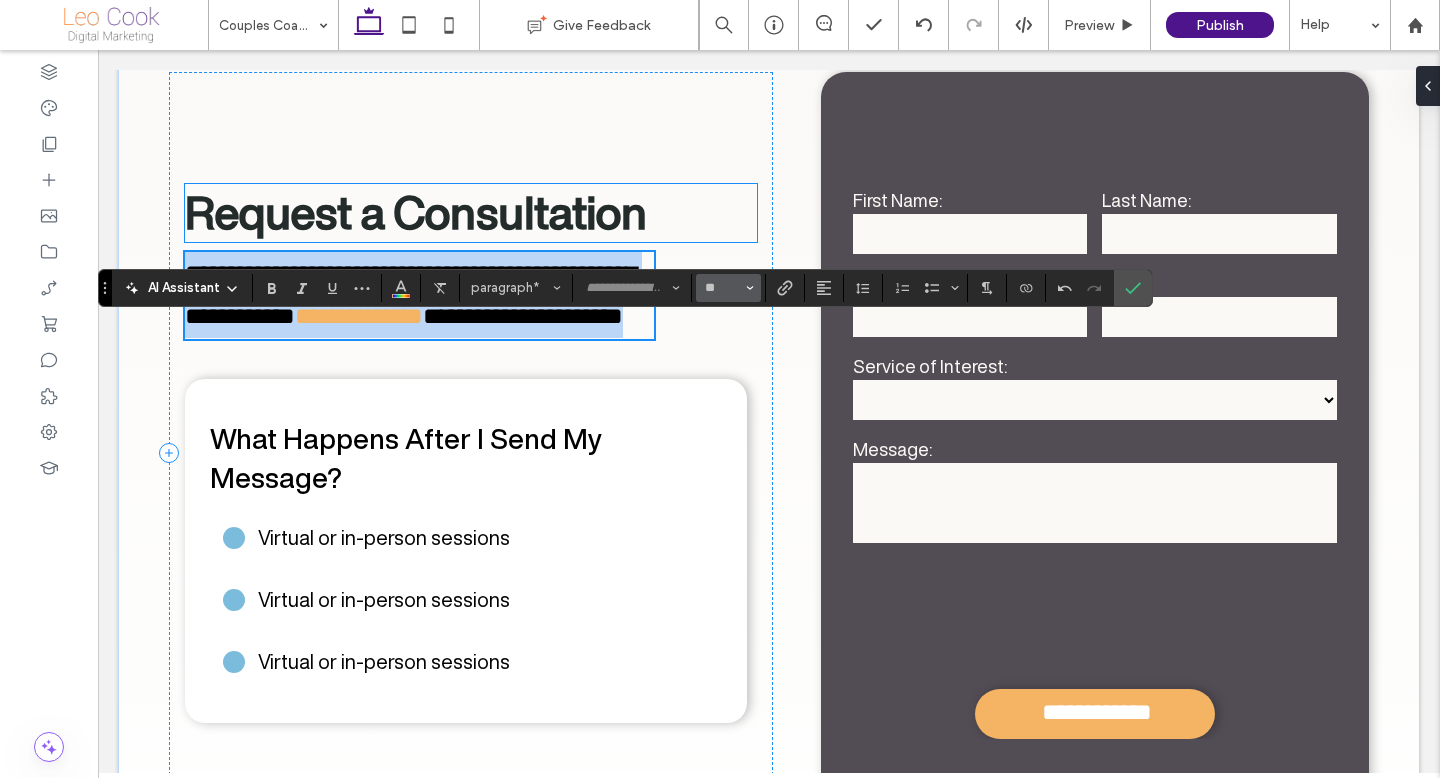 scroll, scrollTop: 5430, scrollLeft: 0, axis: vertical 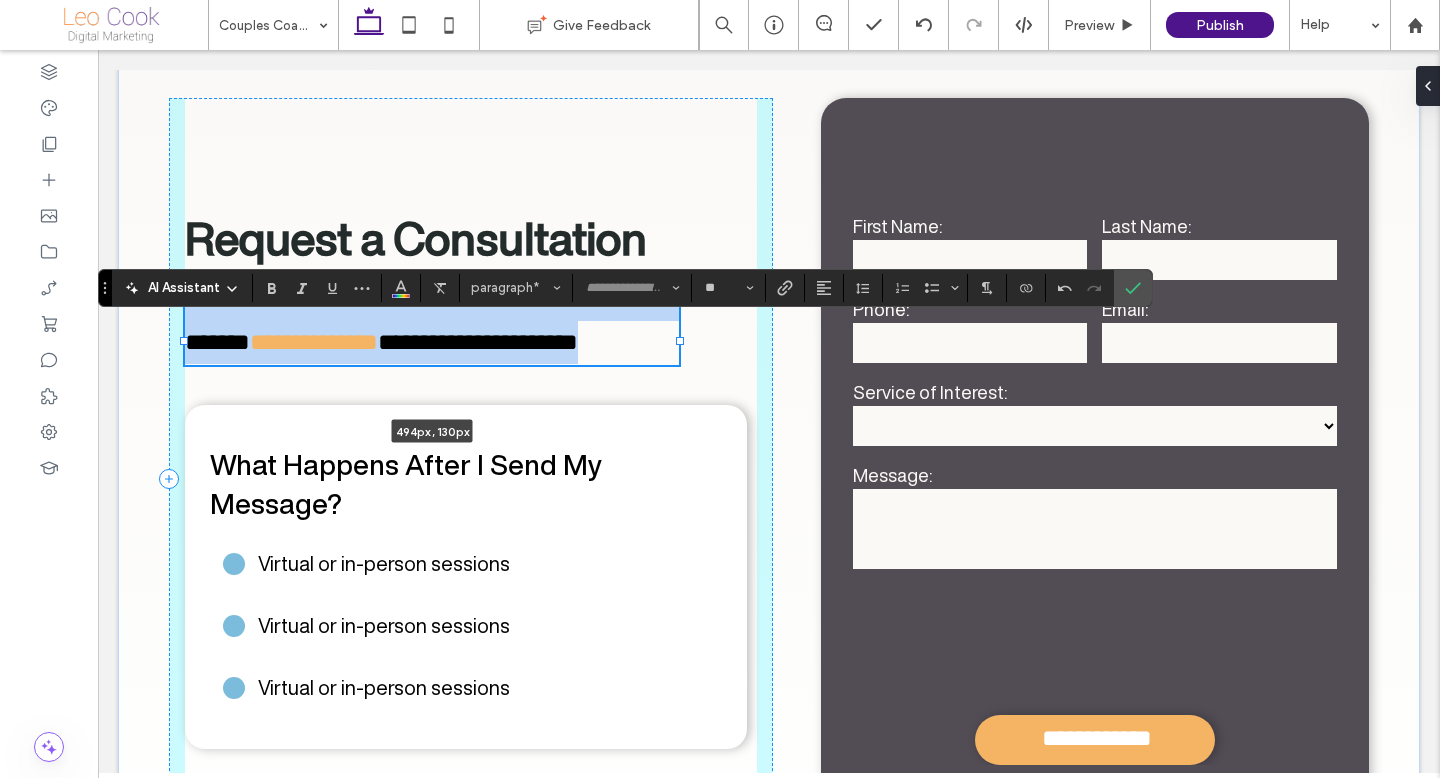 drag, startPoint x: 653, startPoint y: 360, endPoint x: 678, endPoint y: 360, distance: 25 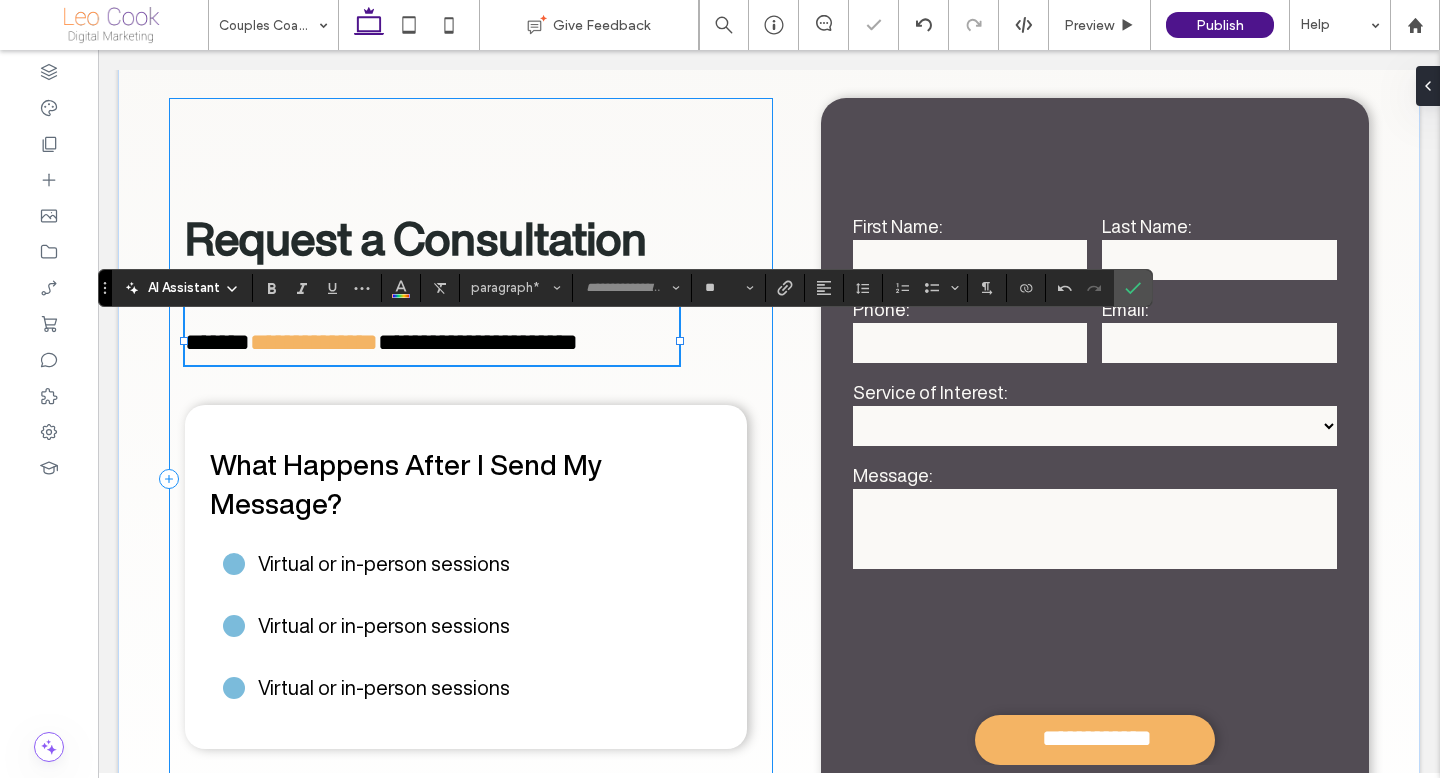 click on "**********" at bounding box center [471, 479] 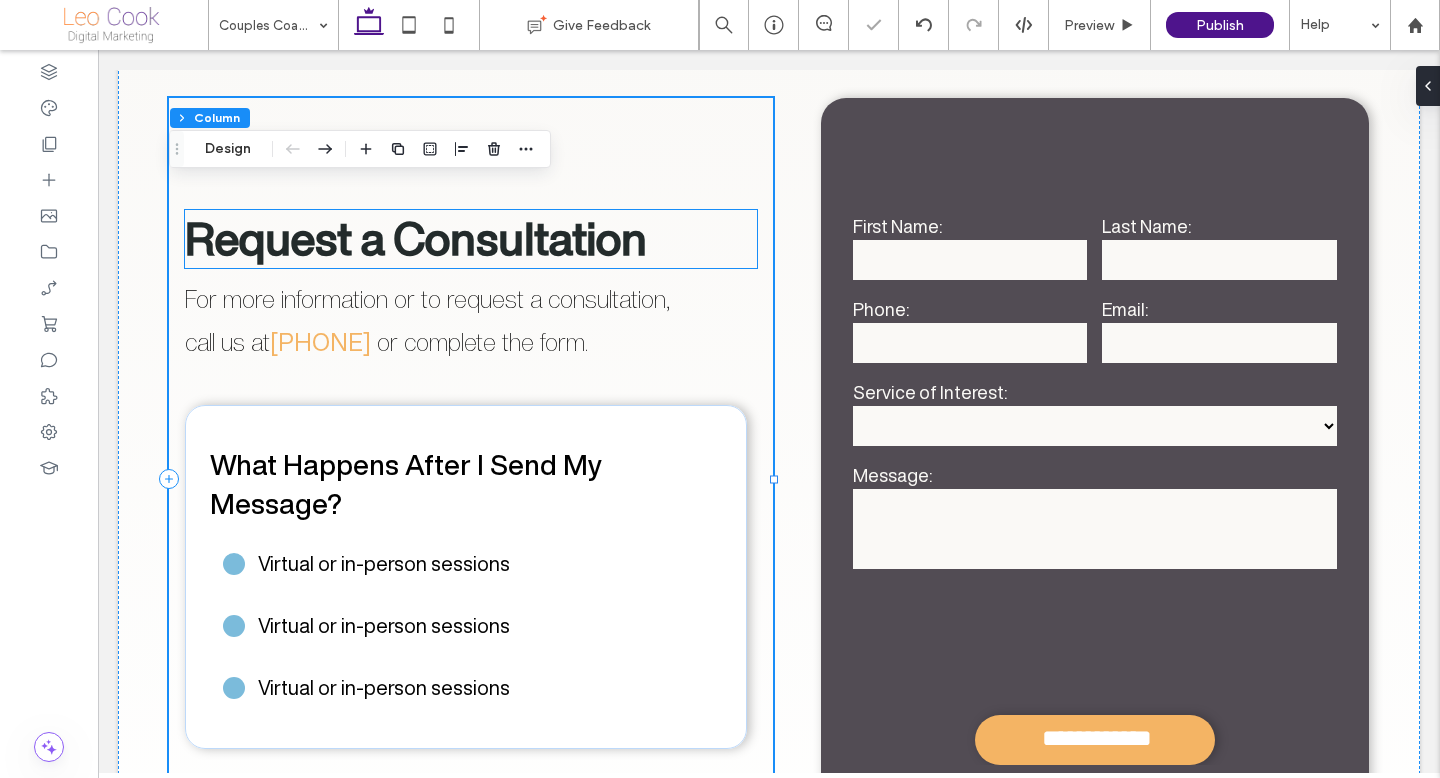 click on "Request a Consultation" at bounding box center [416, 238] 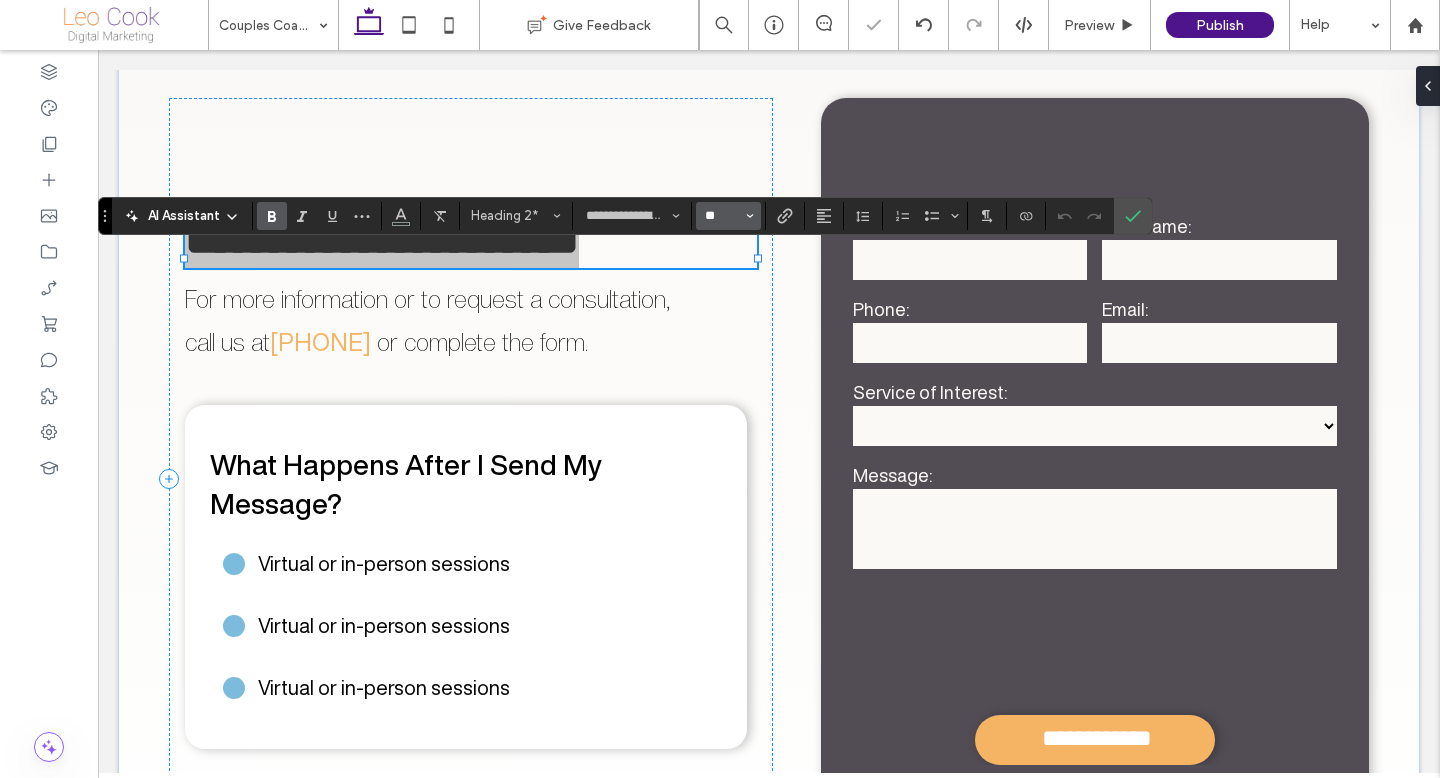 click on "**" at bounding box center [722, 216] 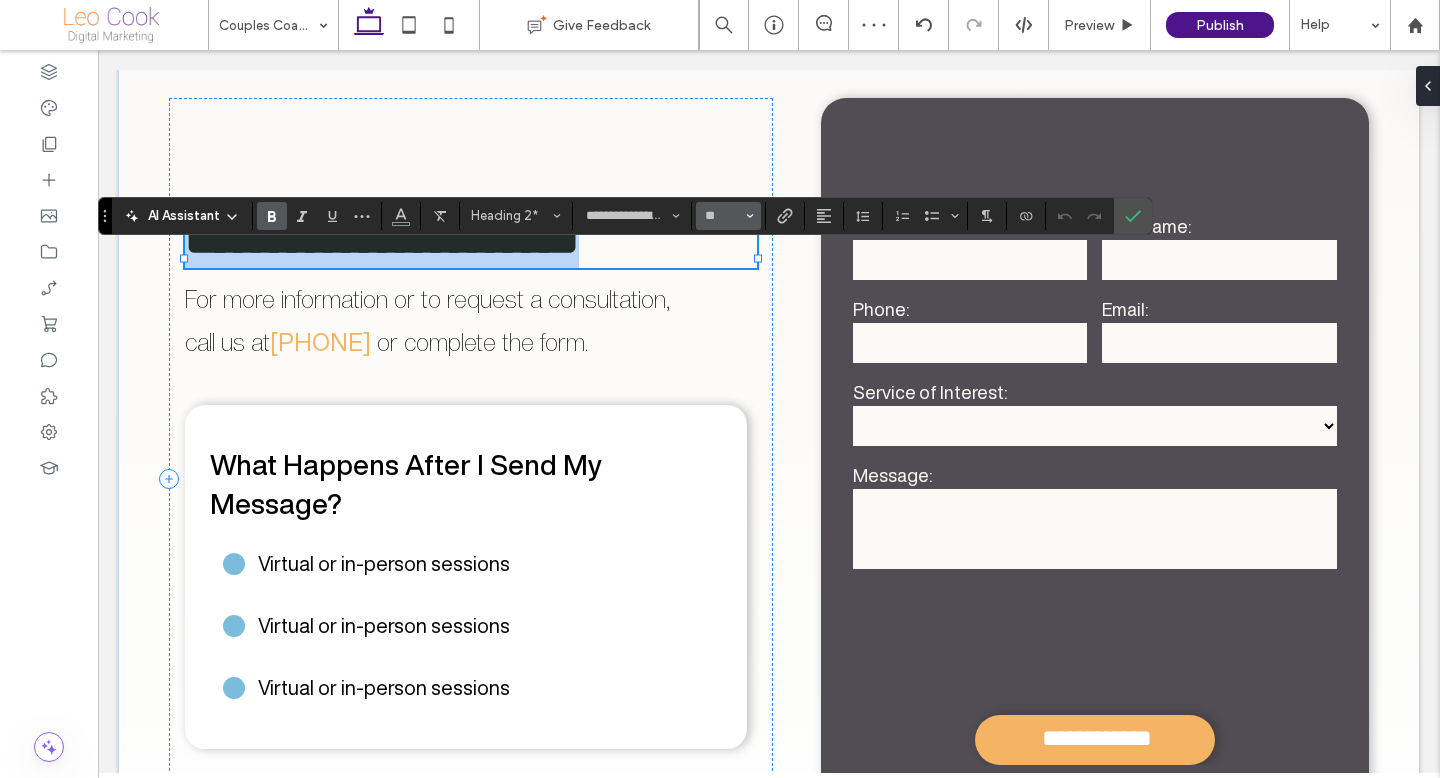 type on "**" 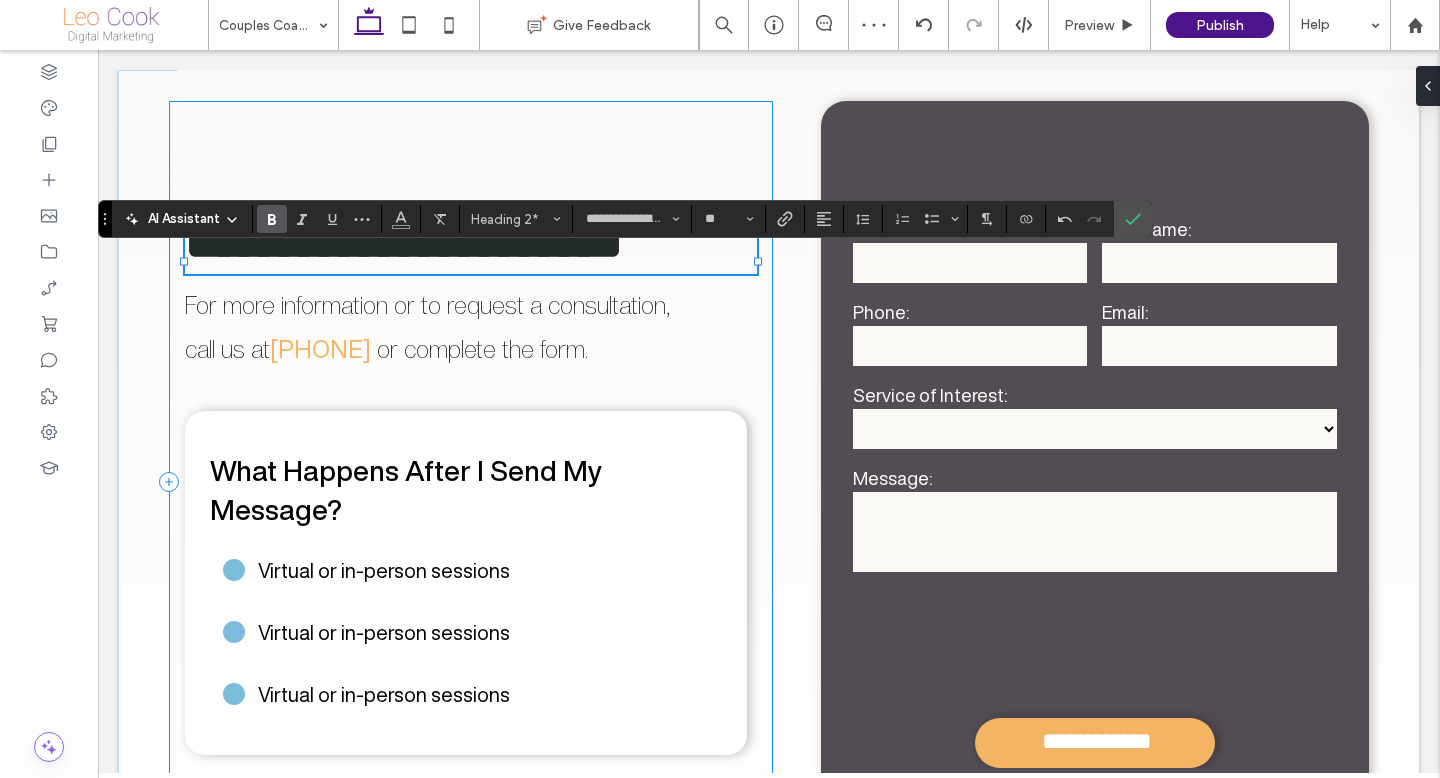 click on "**********" at bounding box center [471, 482] 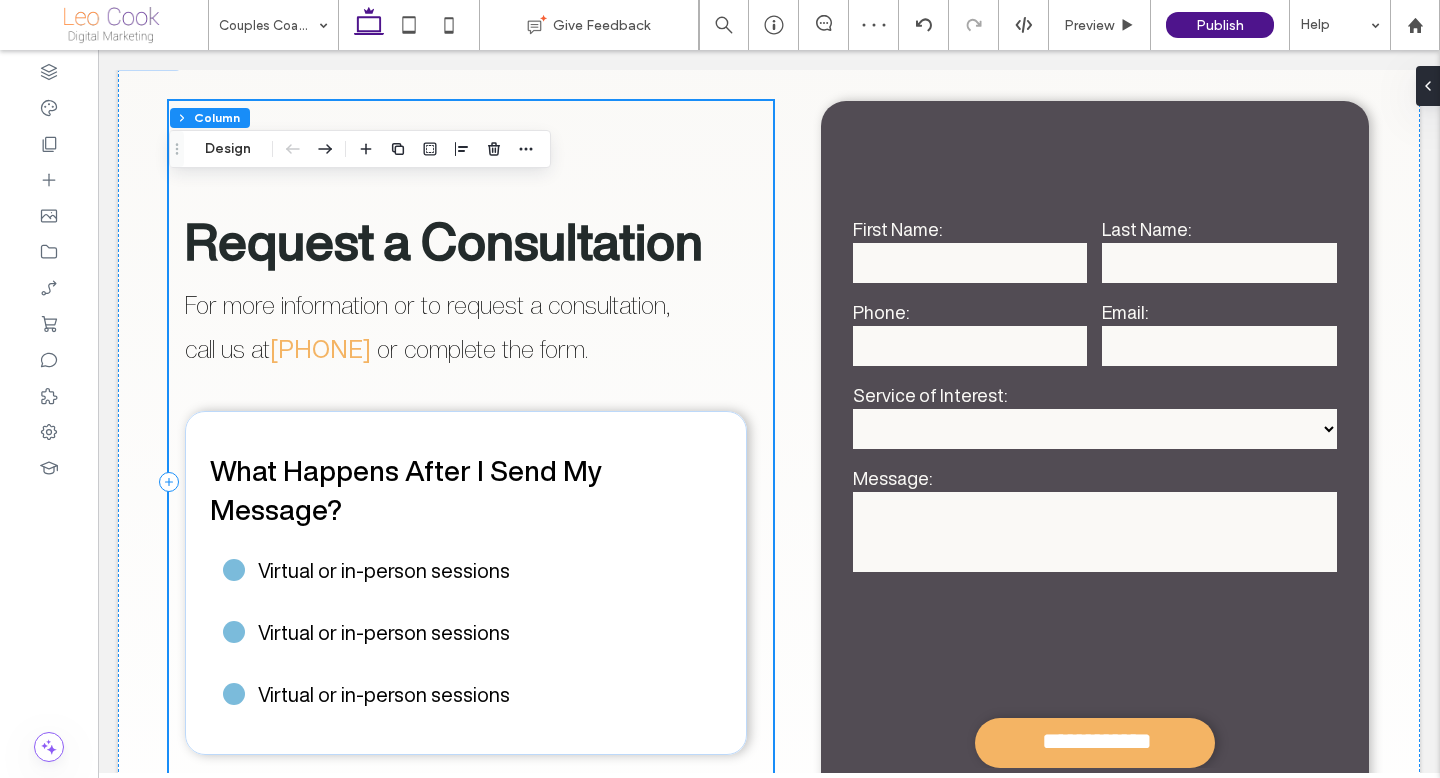 scroll, scrollTop: 5672, scrollLeft: 0, axis: vertical 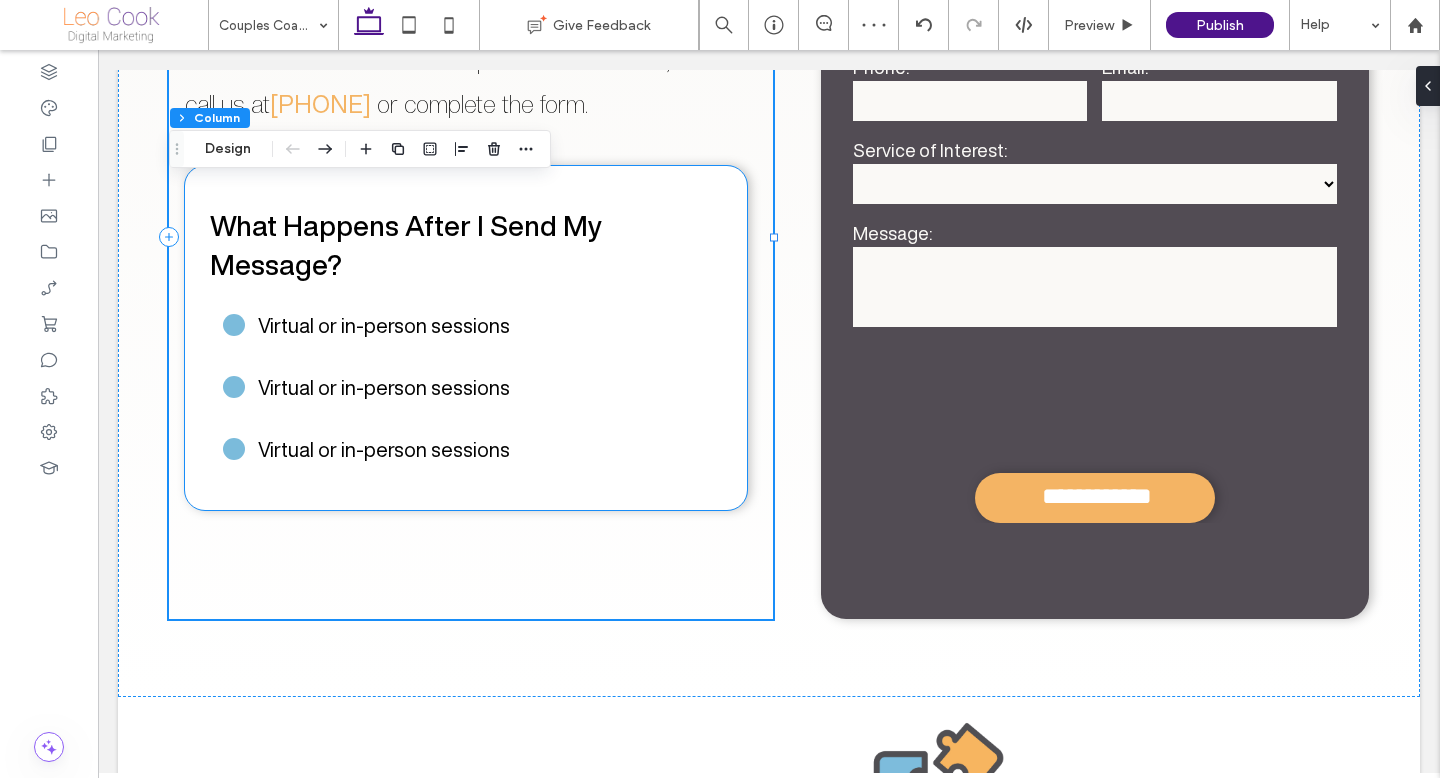 click on "What Happens After I Send My Message?
Virtual or in-person sessions
Virtual or in-person sessions
Virtual or in-person sessions" at bounding box center [466, 338] 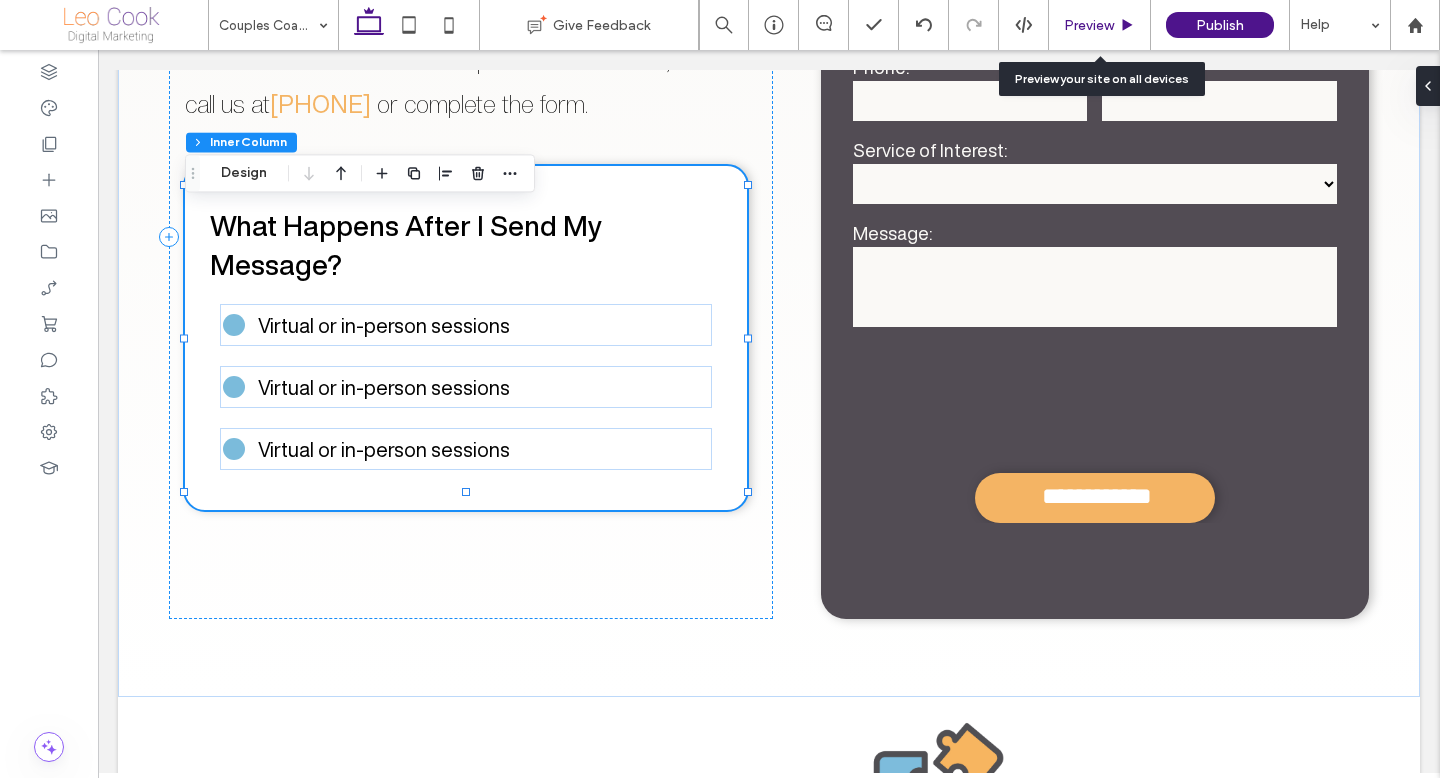 click on "Preview" at bounding box center [1100, 25] 